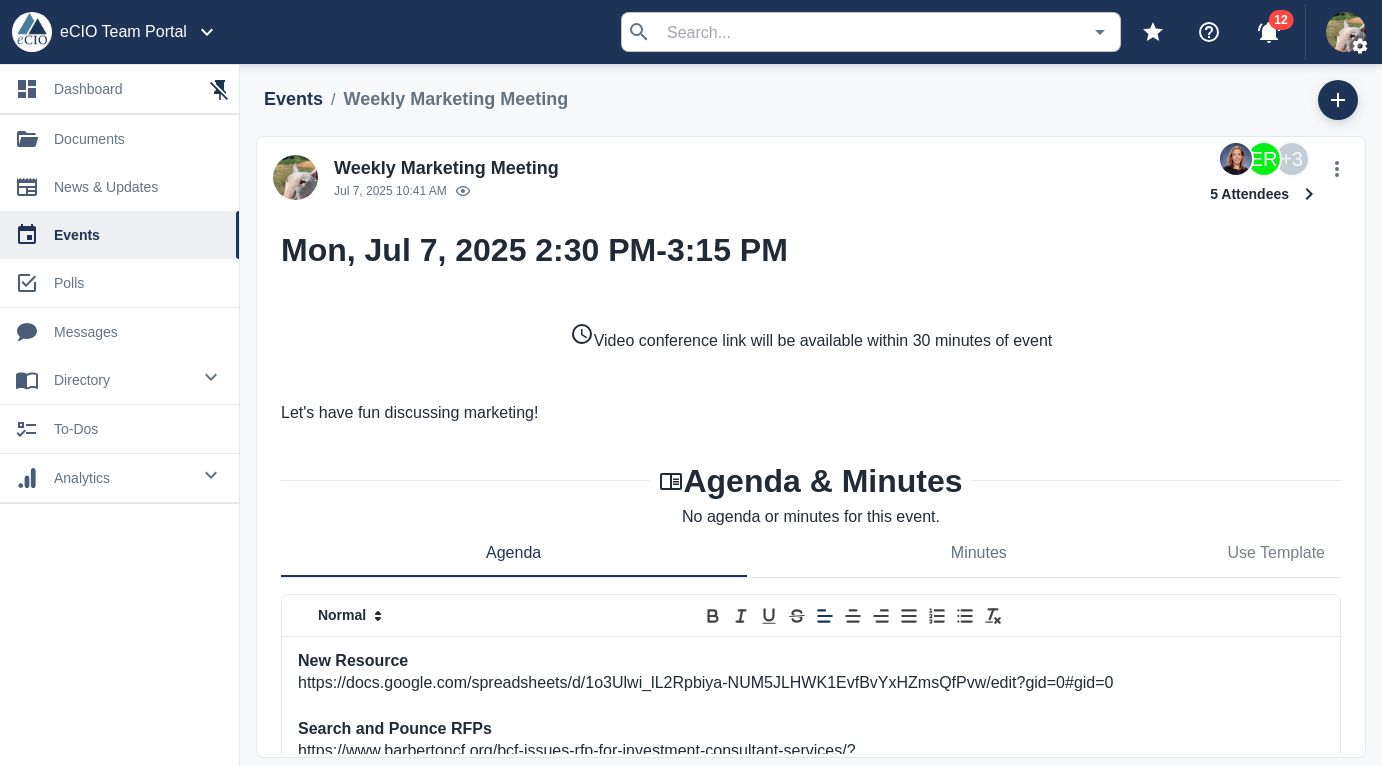 scroll, scrollTop: 0, scrollLeft: 0, axis: both 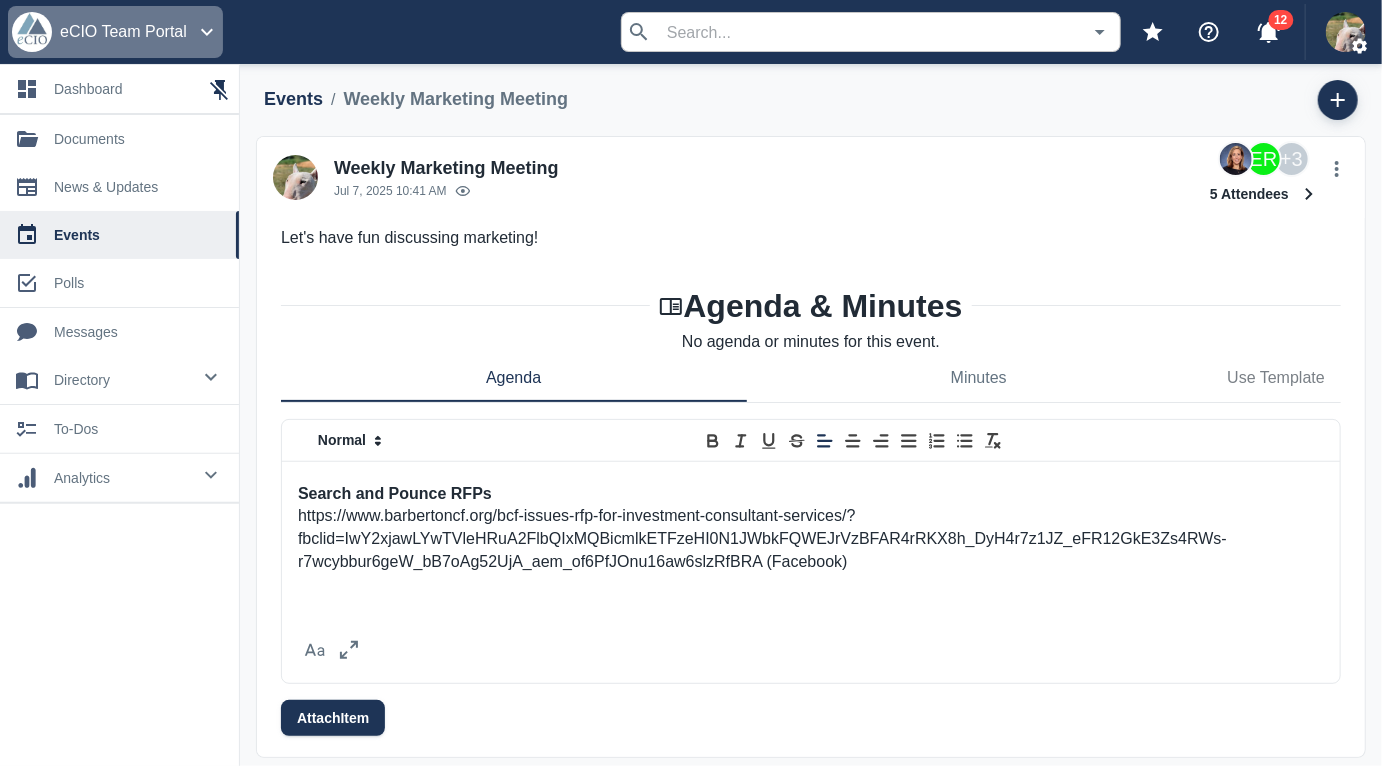 click on "eCIO Team Portal" at bounding box center [123, 32] 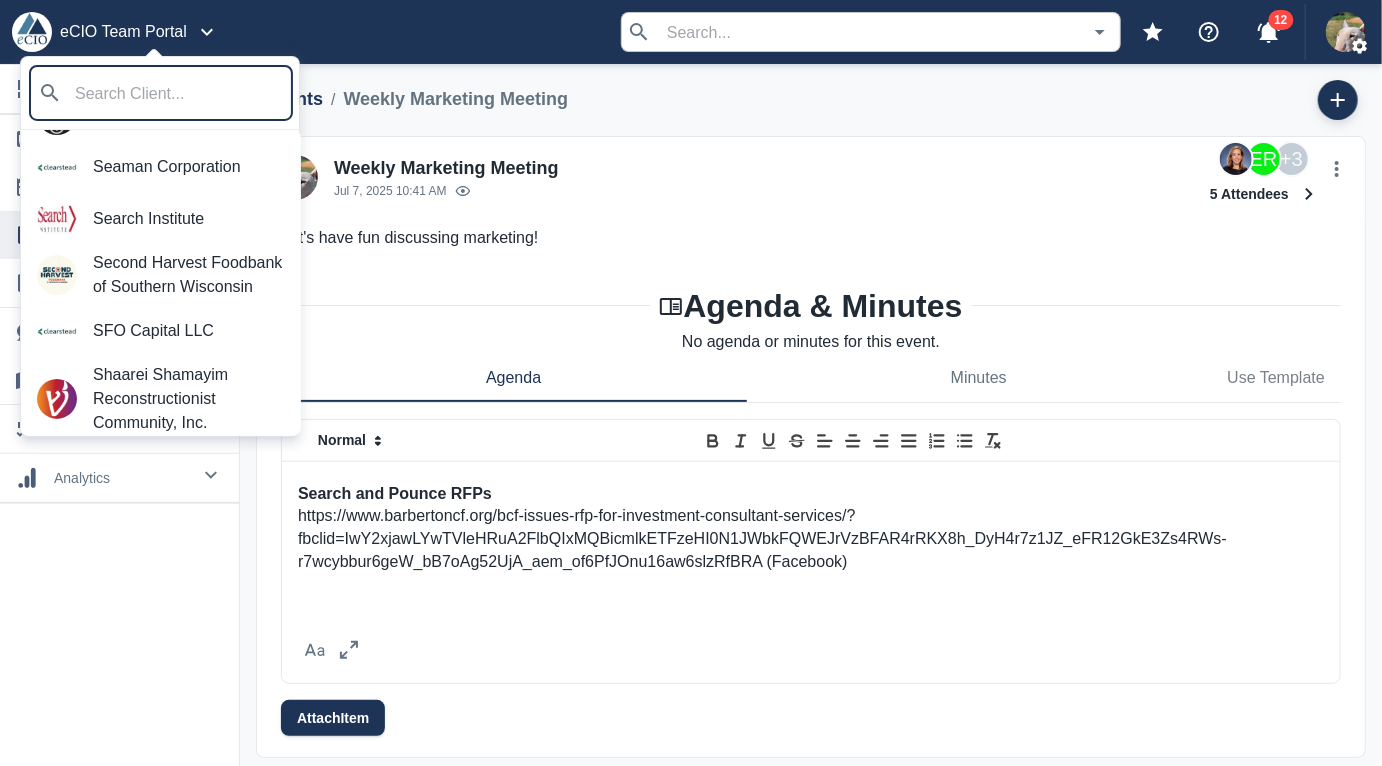 scroll, scrollTop: 0, scrollLeft: 0, axis: both 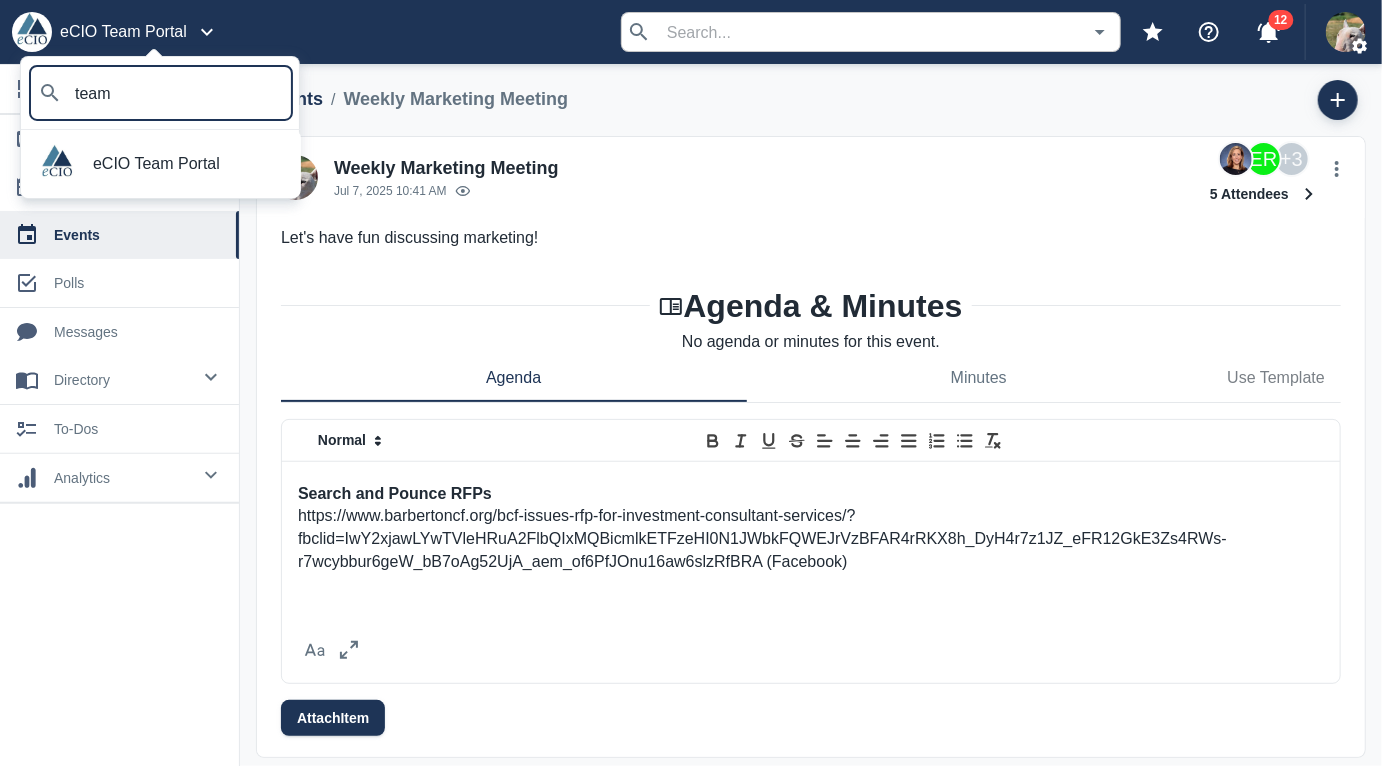 click on "eCIO Team Portal" at bounding box center [189, 164] 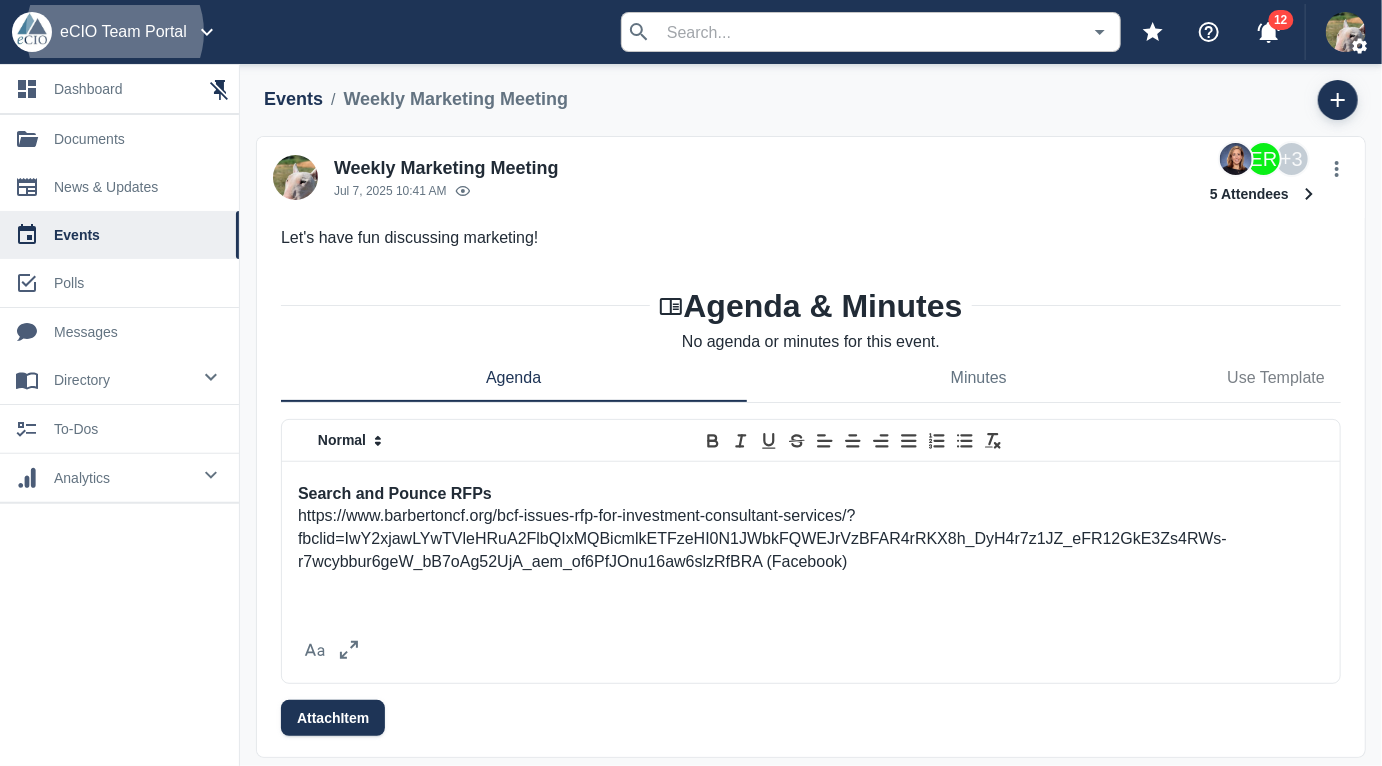 scroll, scrollTop: 58, scrollLeft: 0, axis: vertical 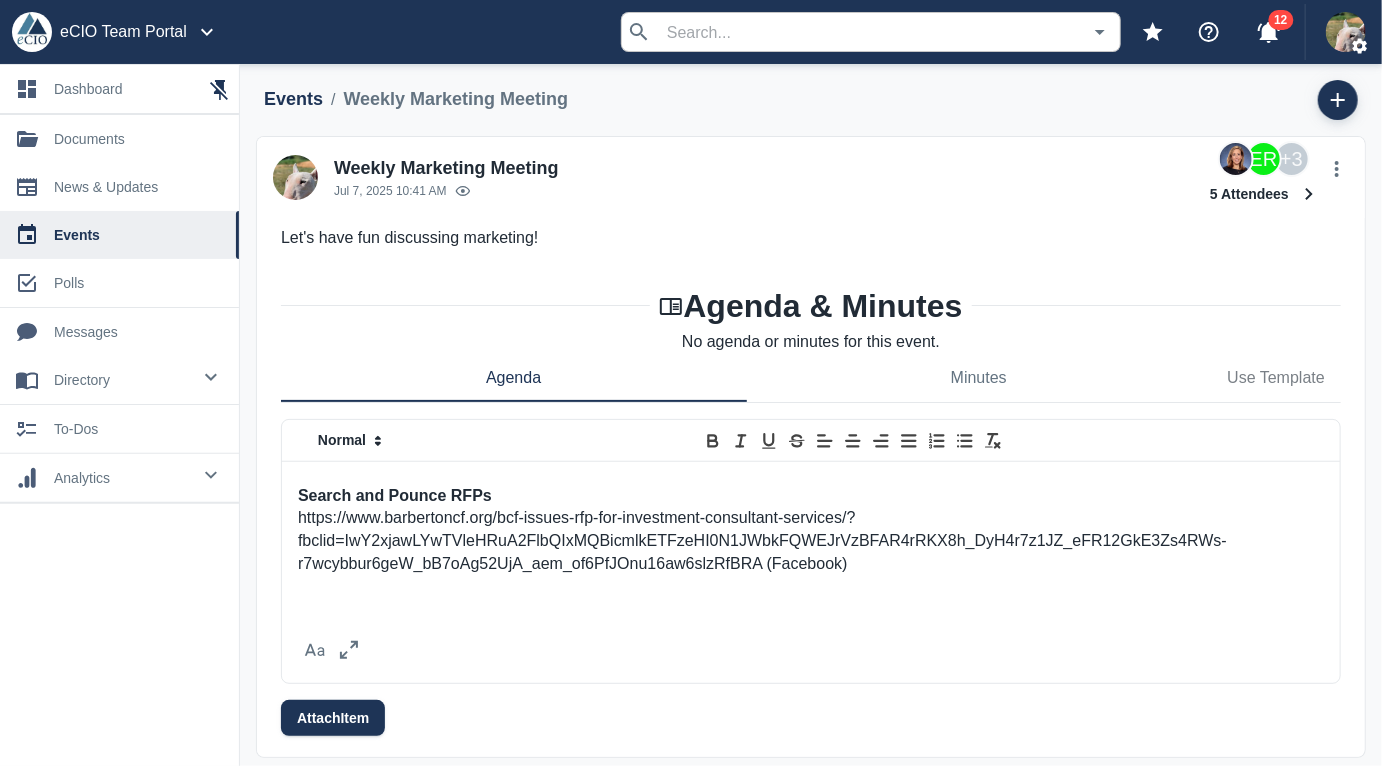 click on "https://www.barbertoncf.org/bcf-issues-rfp-for-investment-consultant-services/?fbclid=IwY2xjawLYwTVleHRuA2FlbQIxMQBicmlkETFzeHI0N1JWbkFQWEJrVzBFAR4rRKX8h_DyH4r7z1JZ_eFR12GkE3Zs4RWs-r7wcybbur6geW_bB7oAg52UjA_aem_of6PfJOnu16aw6slzRfBRA (Facebook)" at bounding box center [811, 541] 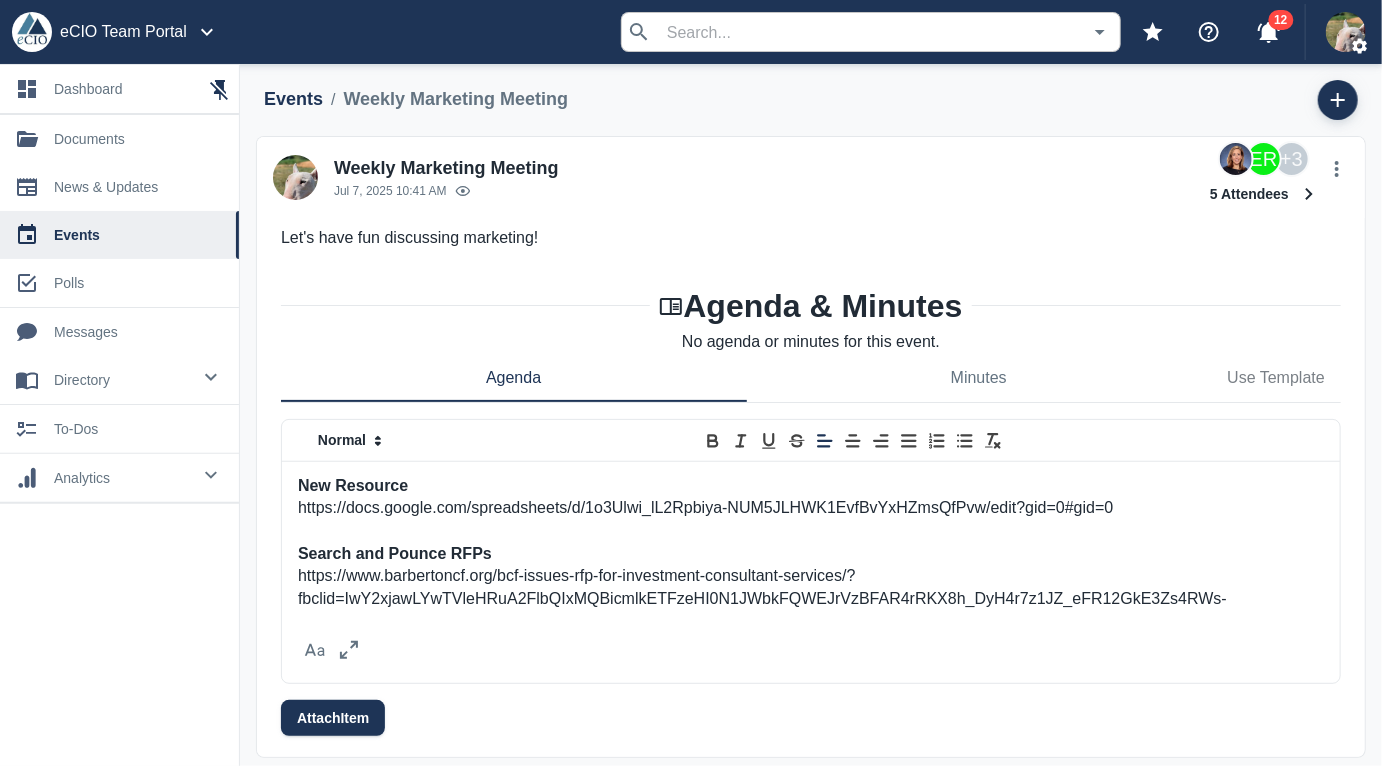 scroll, scrollTop: 60, scrollLeft: 0, axis: vertical 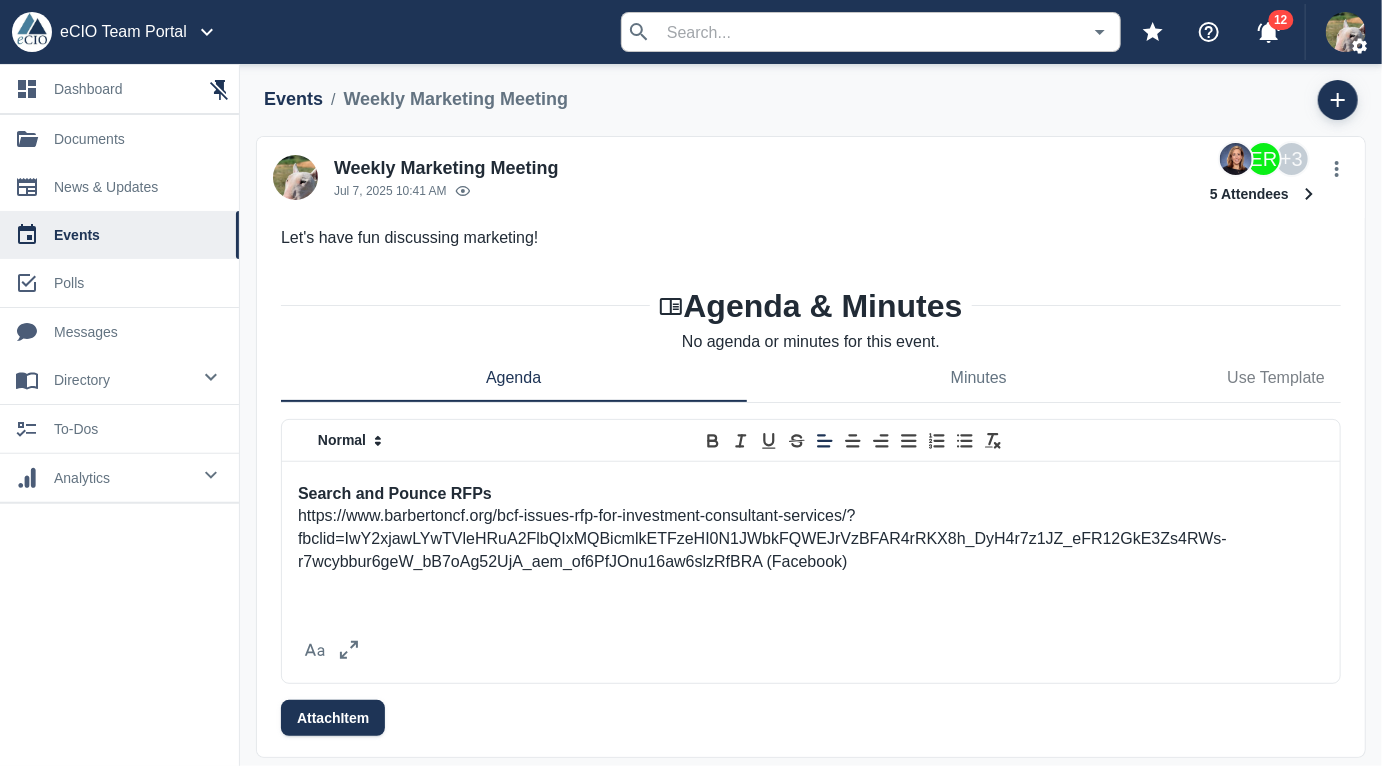 click on "https://www.barbertoncf.org/bcf-issues-rfp-for-investment-consultant-services/?fbclid=IwY2xjawLYwTVleHRuA2FlbQIxMQBicmlkETFzeHI0N1JWbkFQWEJrVzBFAR4rRKX8h_DyH4r7z1JZ_eFR12GkE3Zs4RWs-r7wcybbur6geW_bB7oAg52UjA_aem_of6PfJOnu16aw6slzRfBRA (Facebook)" at bounding box center (811, 539) 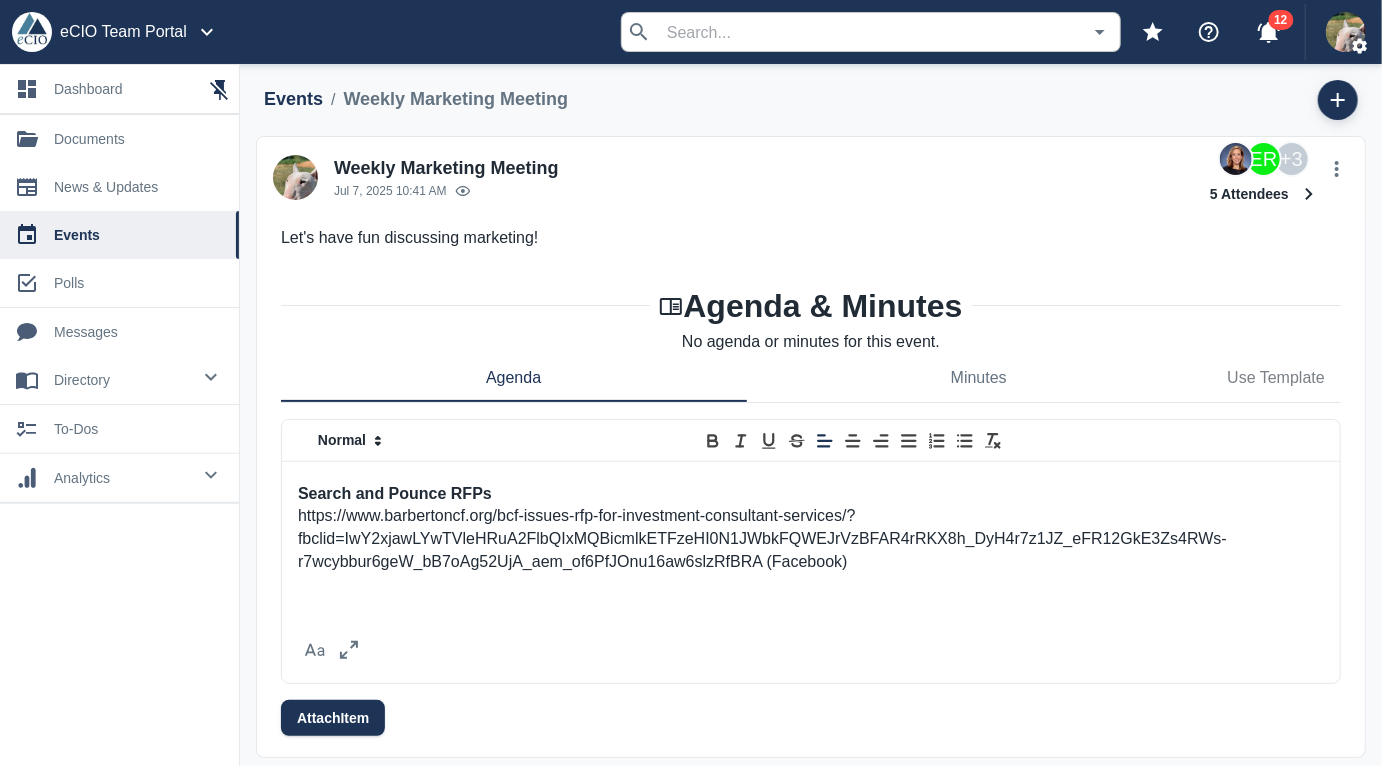 copy on "New Resource https://docs.google.com/spreadsheets/d/1o3Ulwi_lL2Rpbiya-NUM5JLHWK1EvfBvYxHZmsQfPvw/edit?gid=0#gid=0 Search and Pounce RFPs https://www.barbertoncf.org/bcf-issues-rfp-for-investment-consultant-services/?fbclid=IwY2xjawLYwTVleHRuA2FlbQIxMQBicmlkETFzeHI0N1JWbkFQWEJrVzBFAR4rRKX8h_DyH4r7z1JZ_eFR12GkE3Zs4RWs-r7wcybbur6geW_bB7oAg52UjA_aem_of6PfJOnu16aw6slzRfBRA (Facebook)" 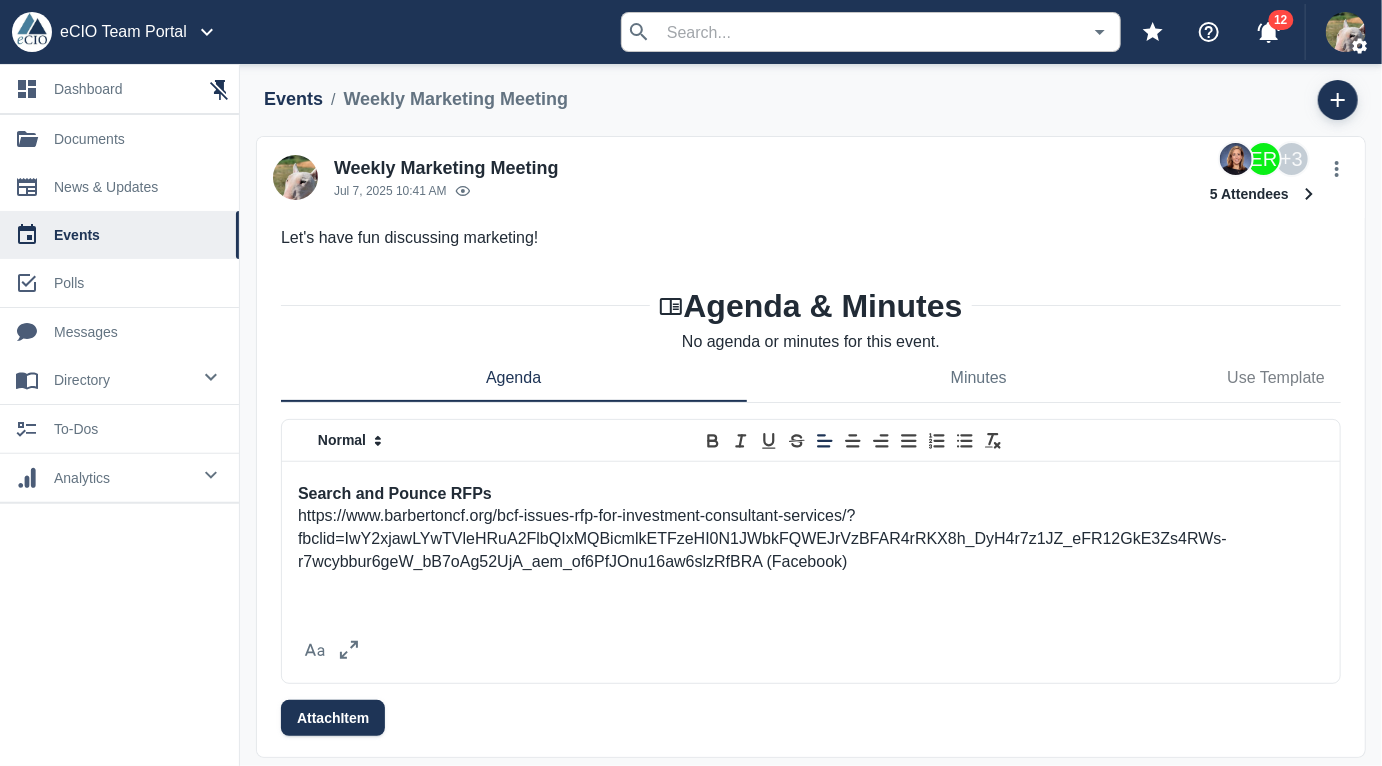 click on "Attach  Item" at bounding box center (811, 718) 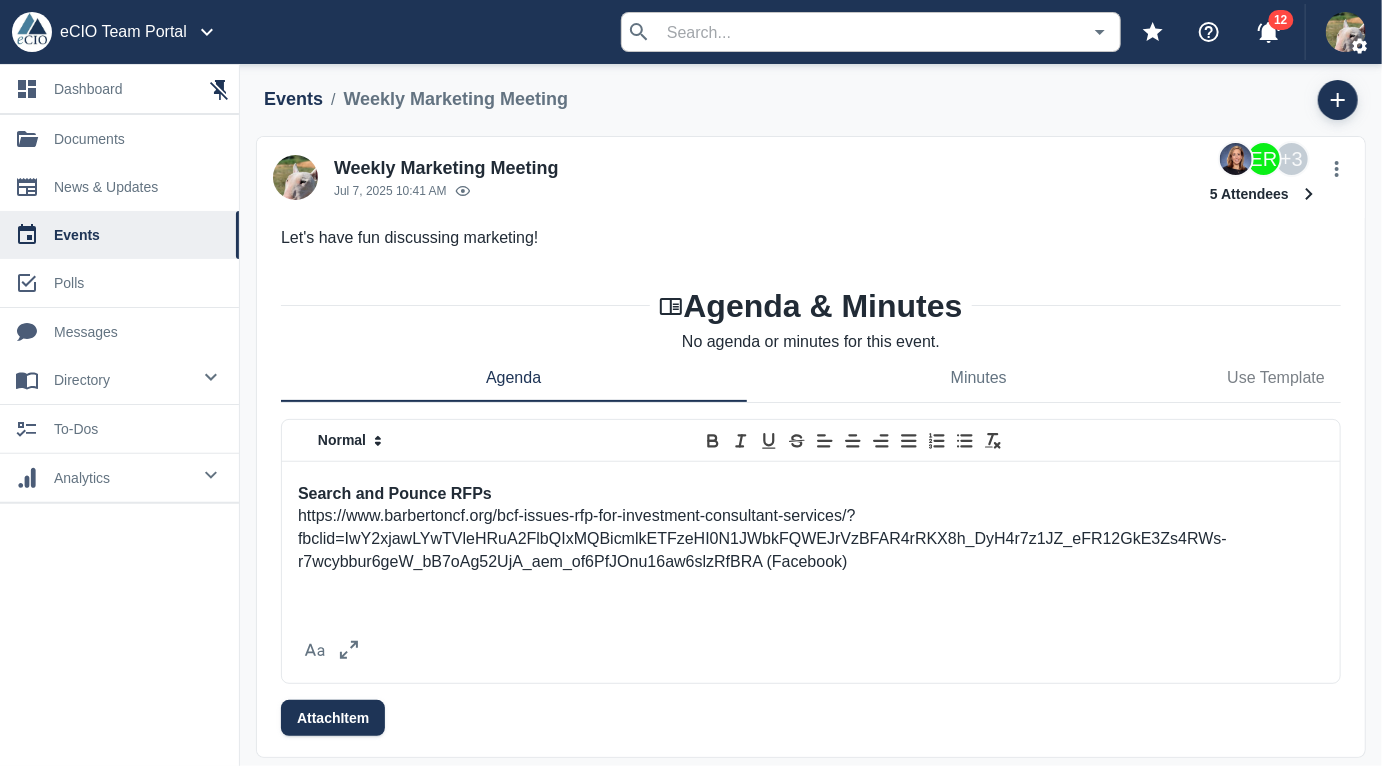scroll, scrollTop: 576, scrollLeft: 0, axis: vertical 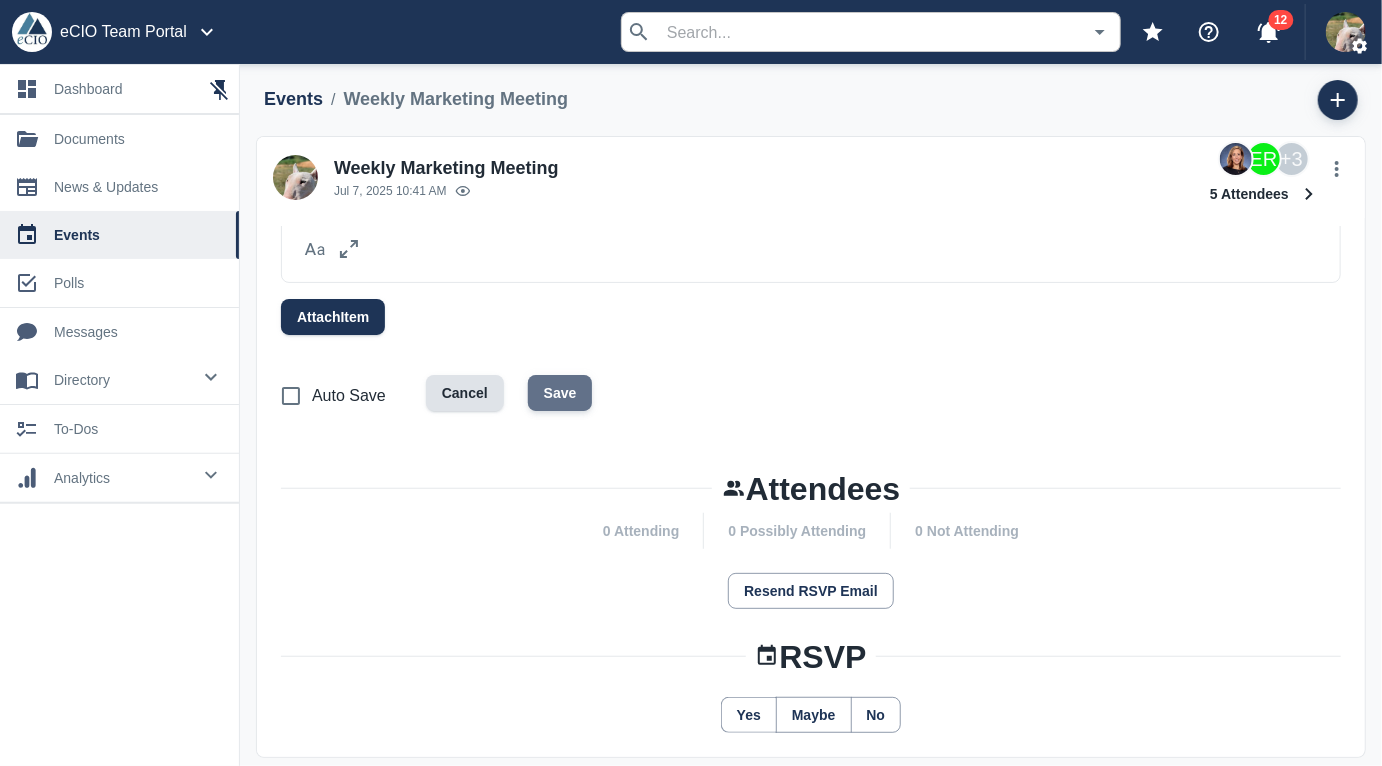 click on "Save" at bounding box center [560, 393] 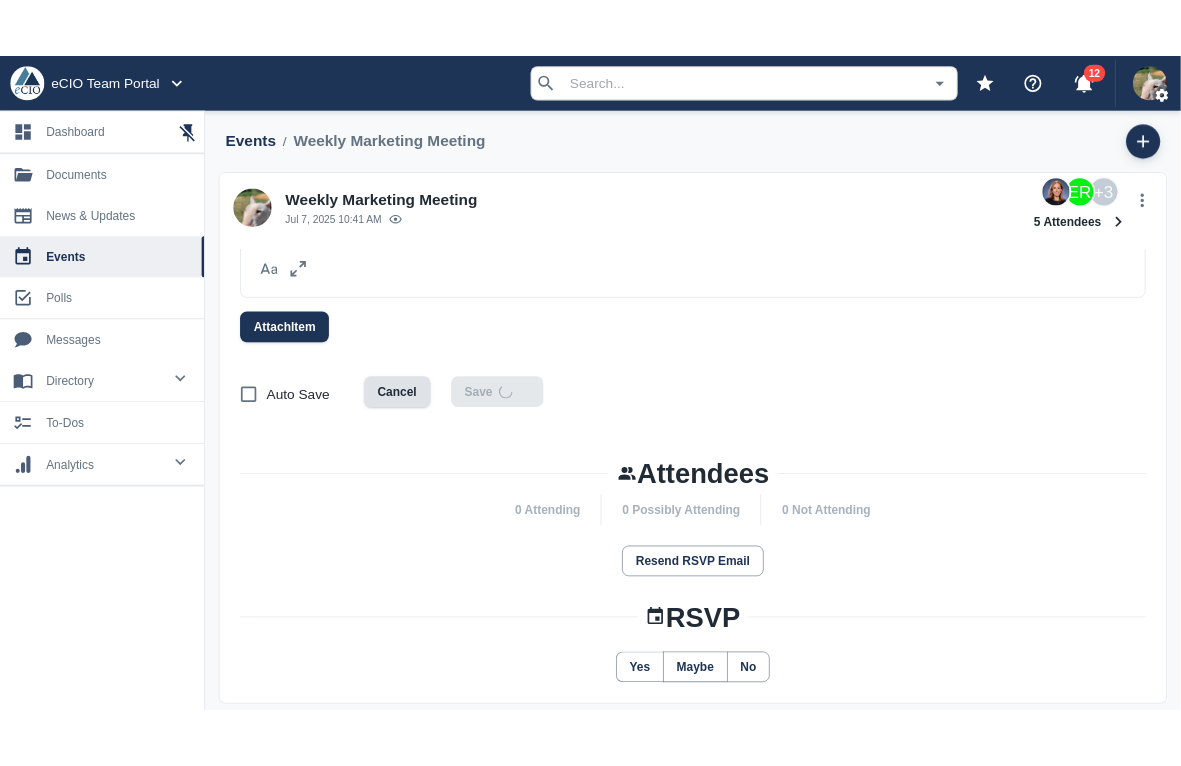 scroll, scrollTop: 357, scrollLeft: 0, axis: vertical 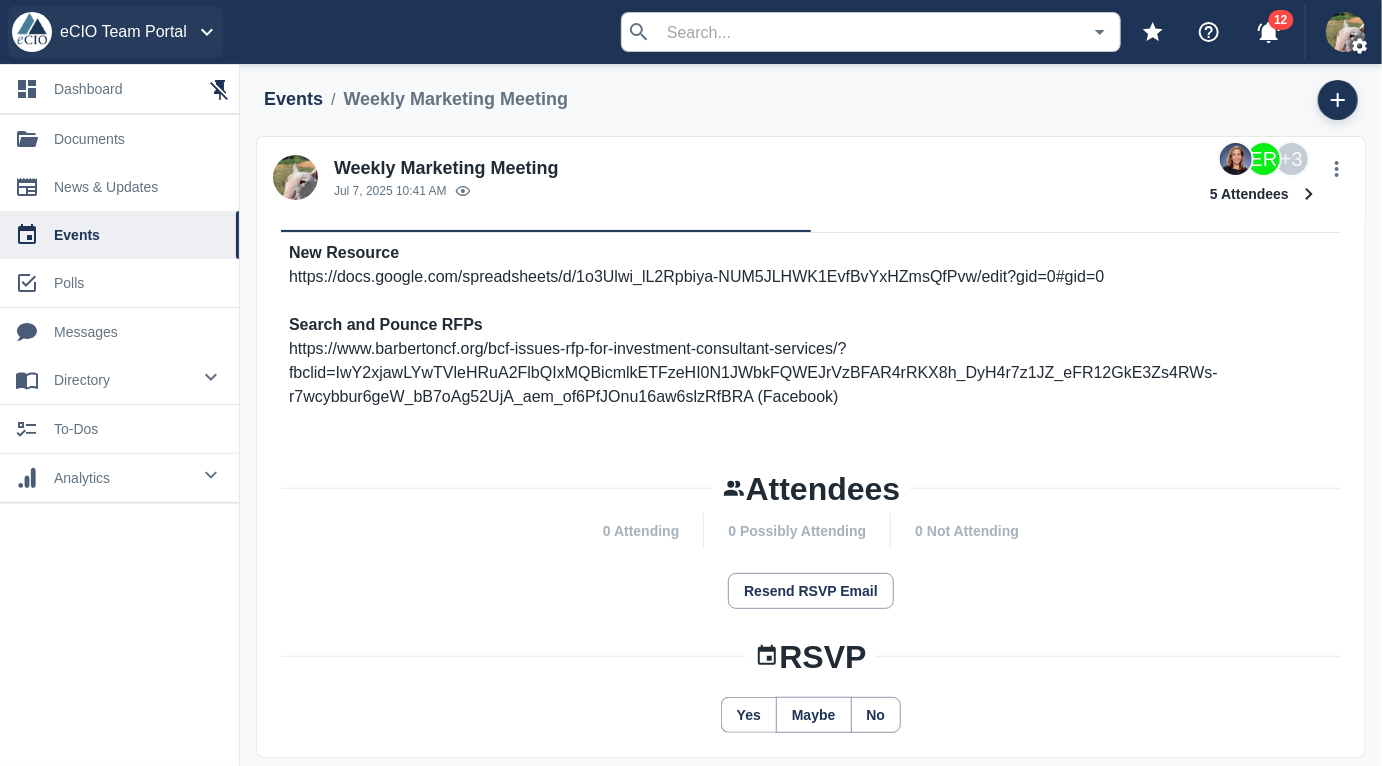 click on "eCIO Team Portal" at bounding box center (115, 32) 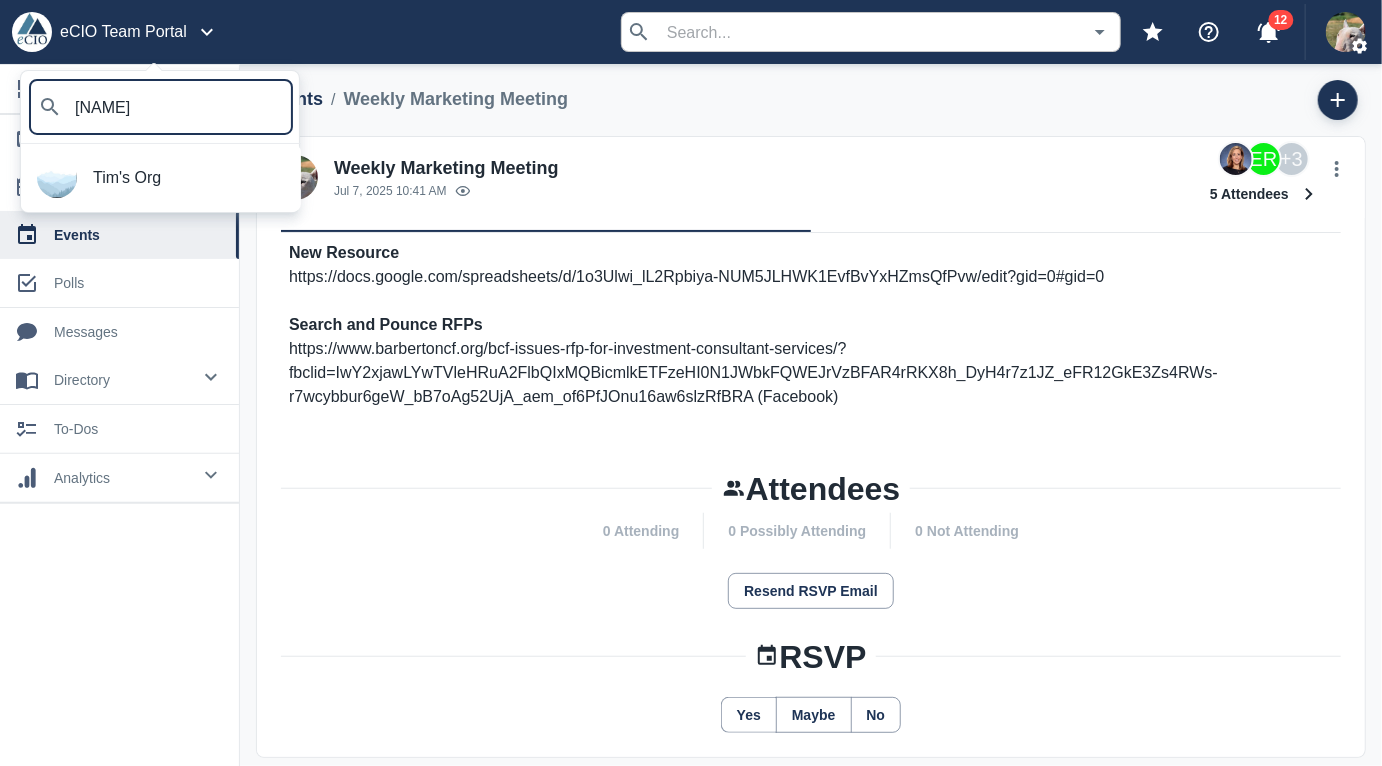 click on "Tim's Org" at bounding box center (189, 178) 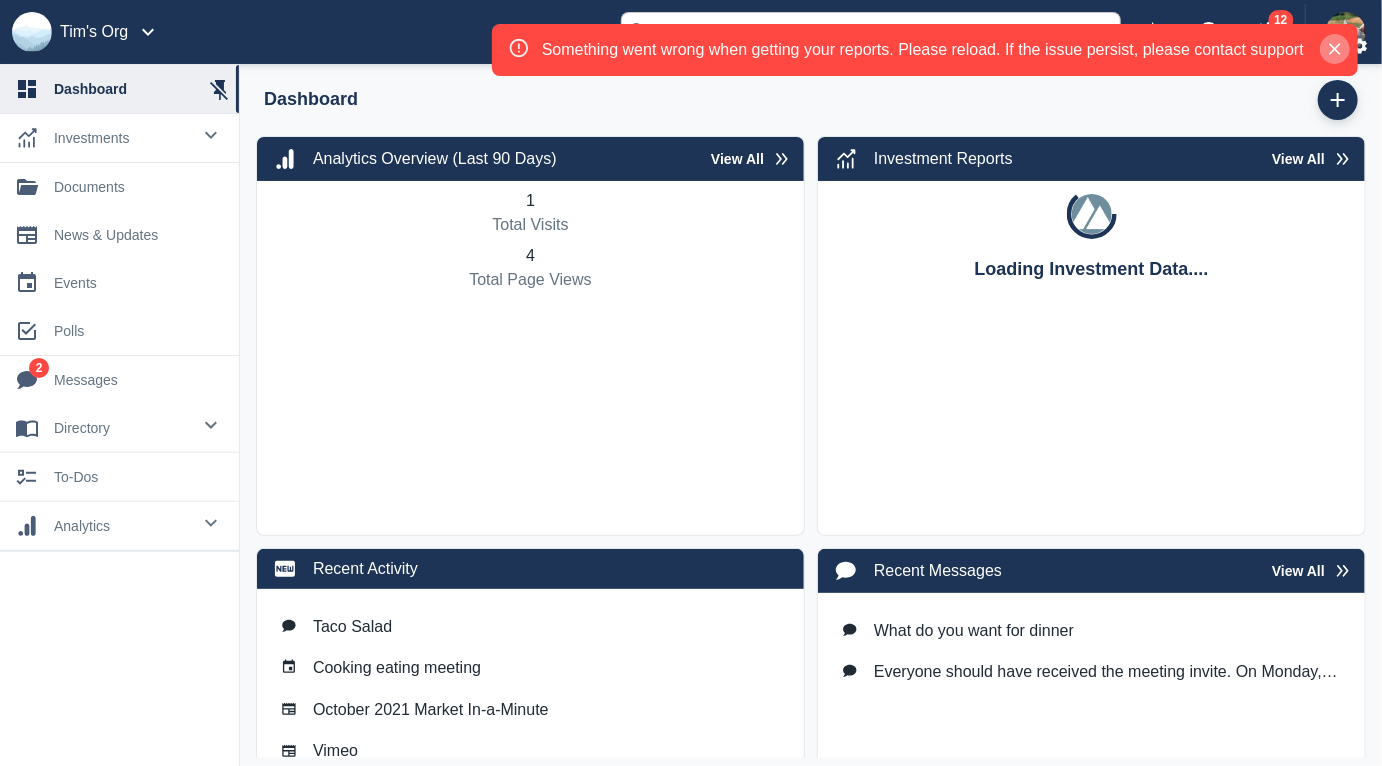 click at bounding box center (1335, 49) 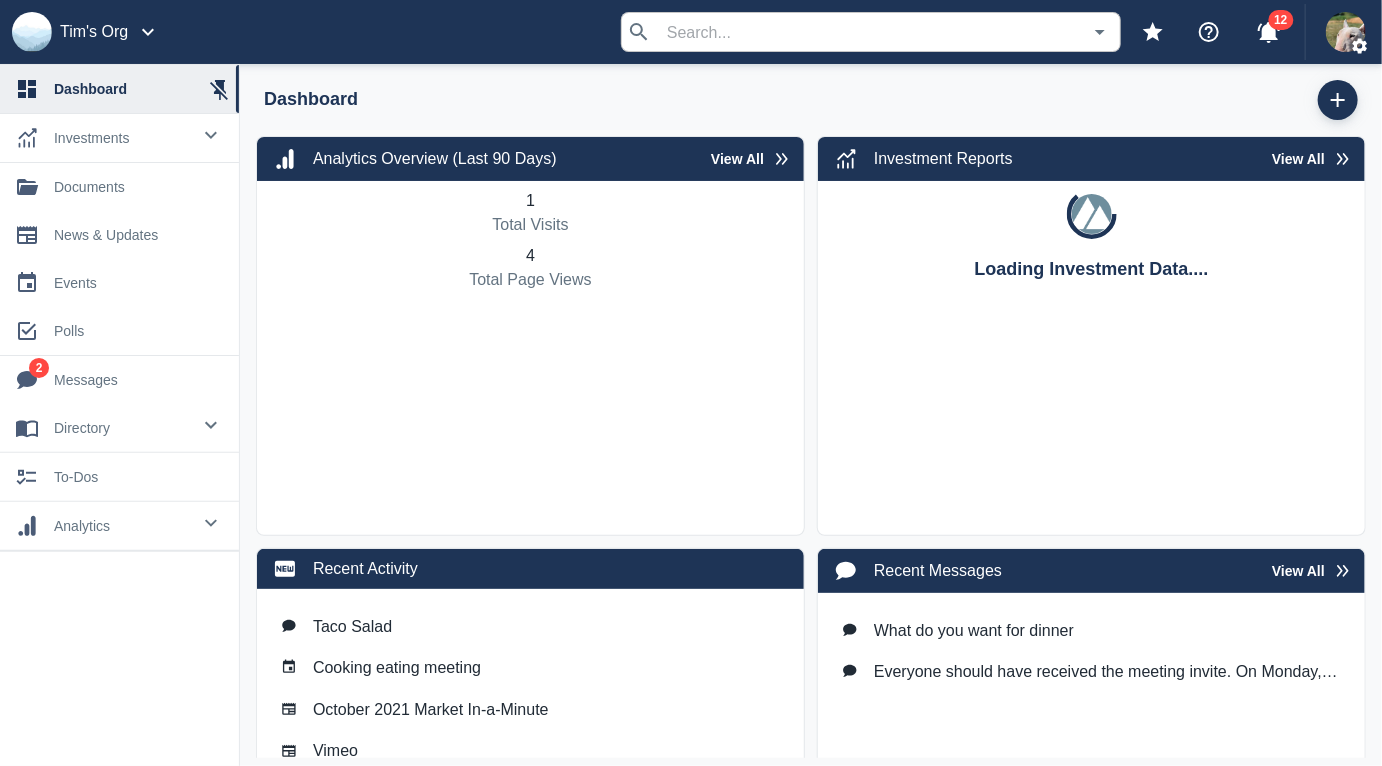 click on "directory" at bounding box center [122, 138] 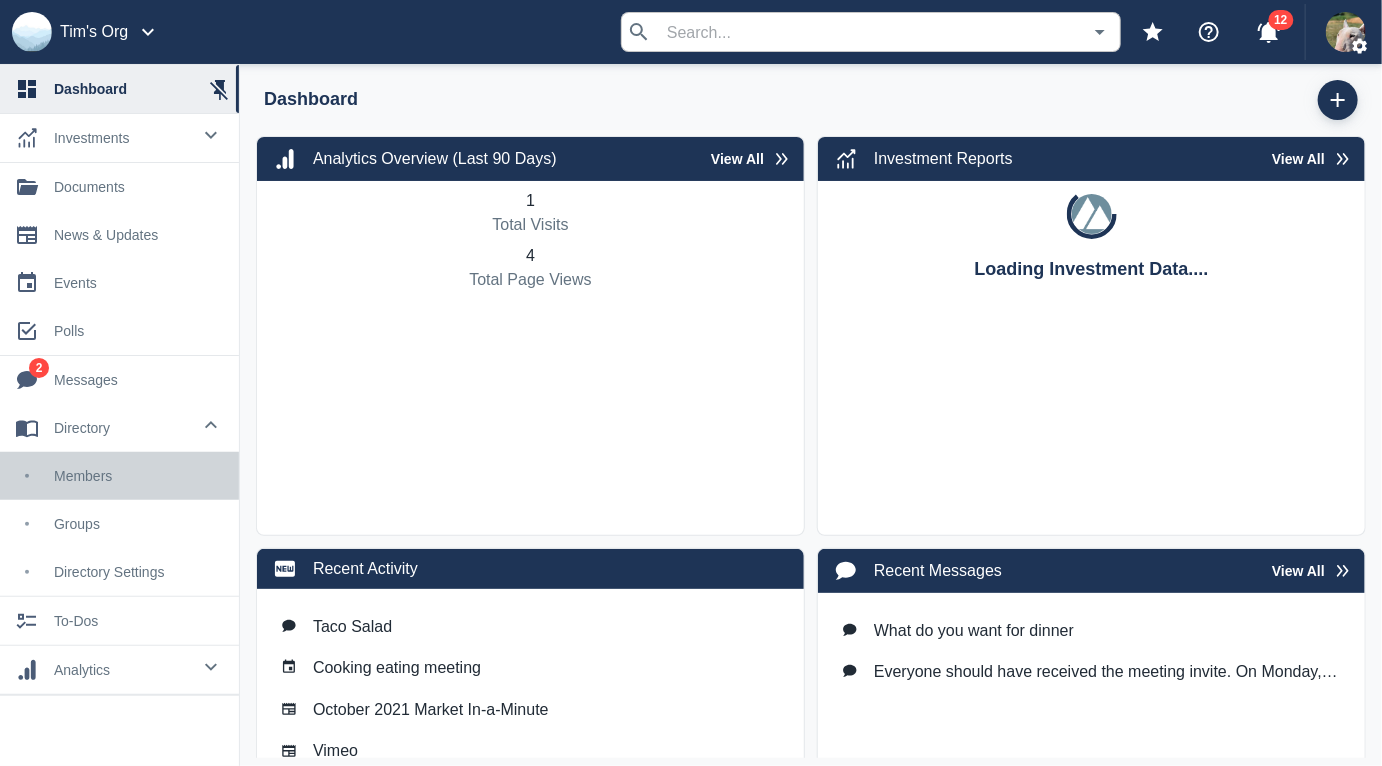 click on "members" at bounding box center [138, 476] 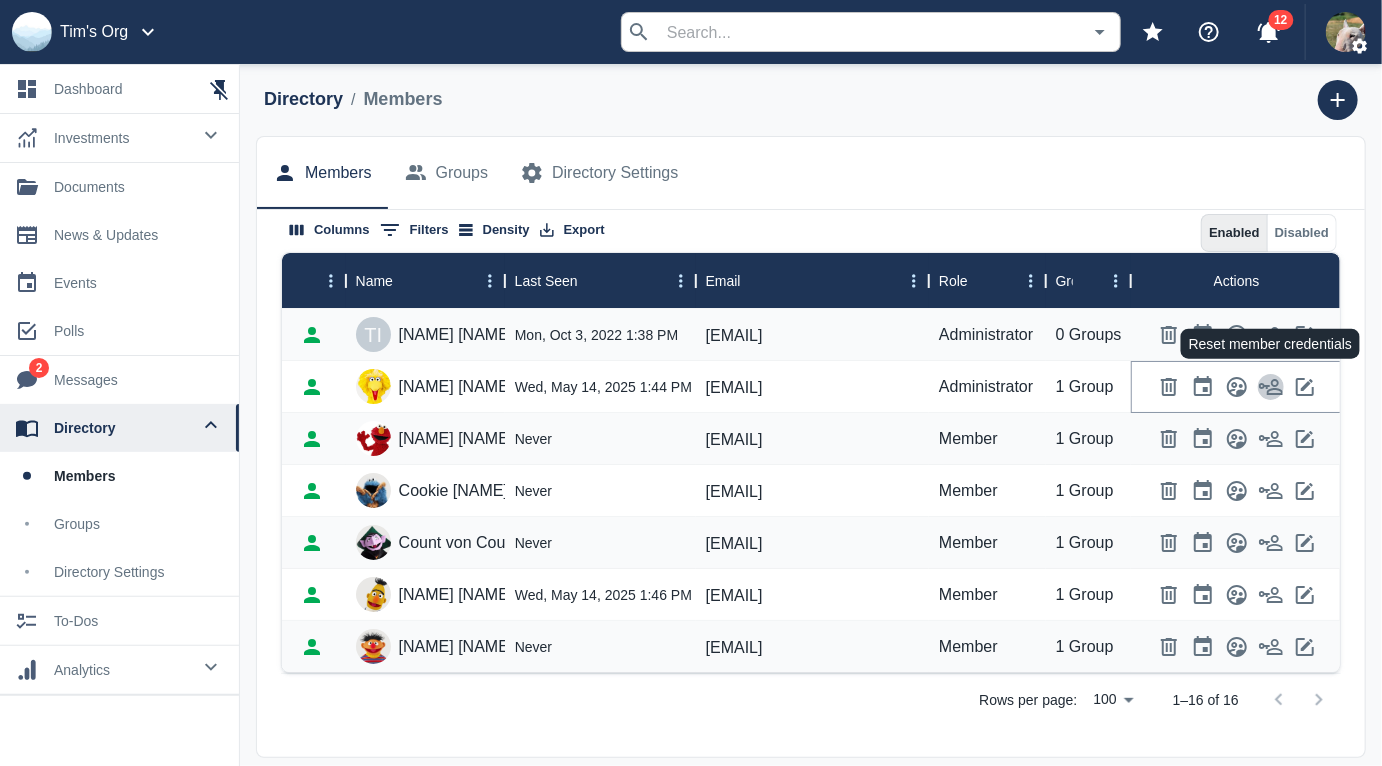 click at bounding box center (1271, 387) 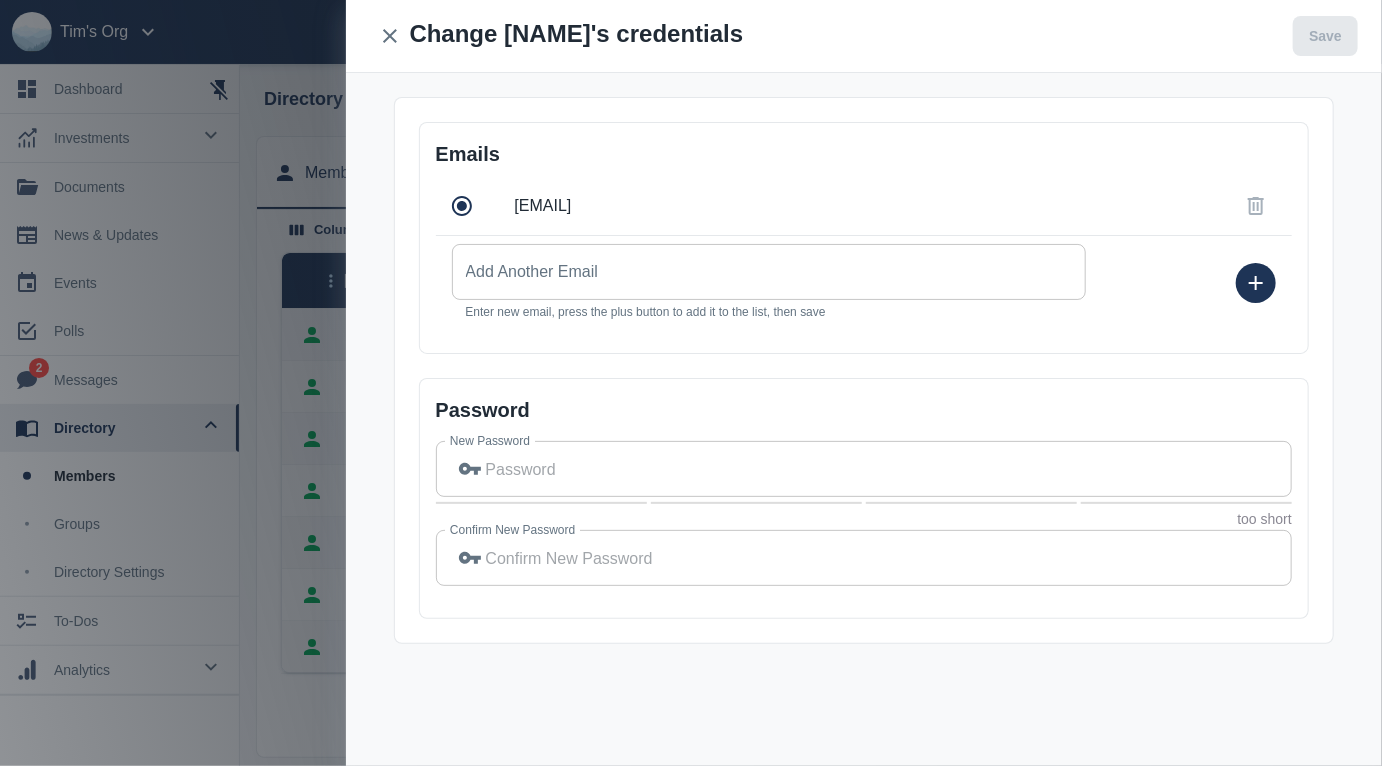 click on "Add Another Email" at bounding box center [769, 272] 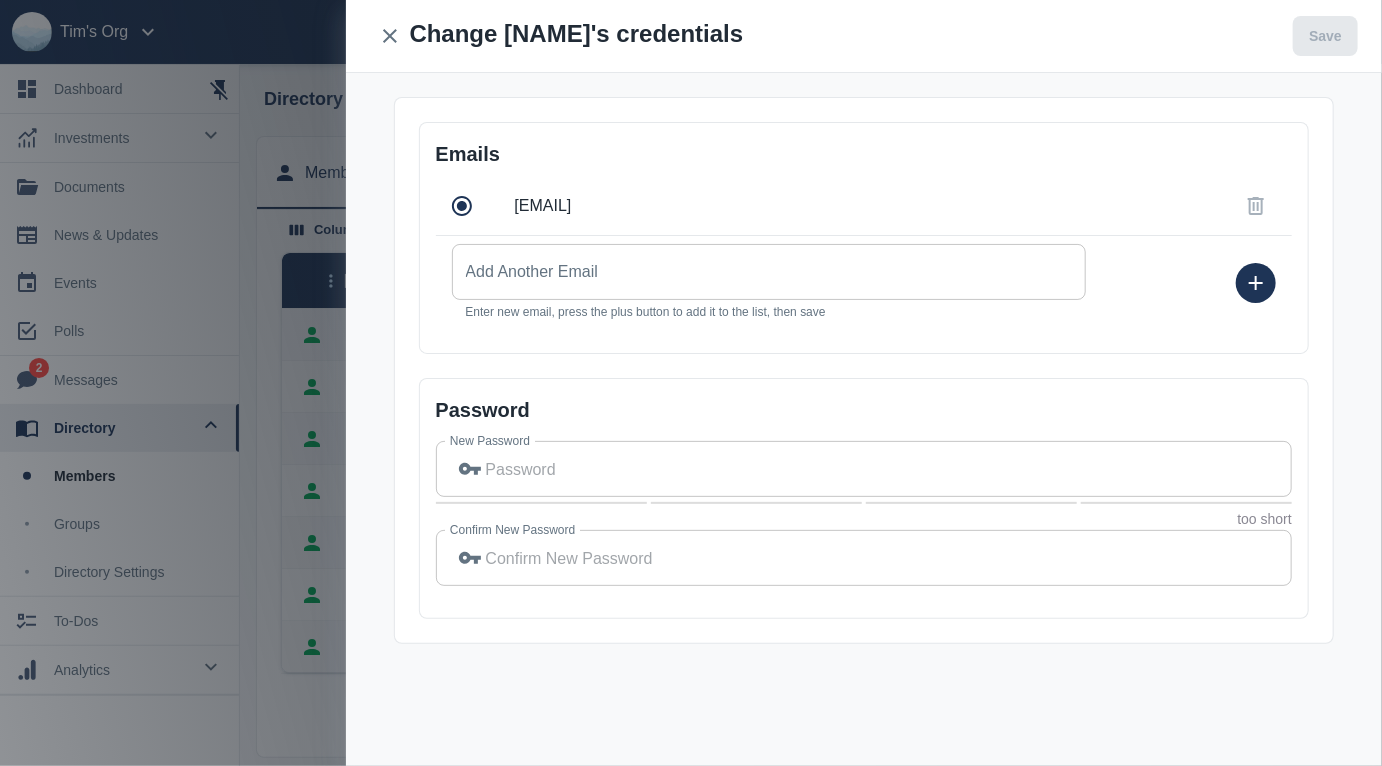 copy on "tim+bigbird@getecio.com" 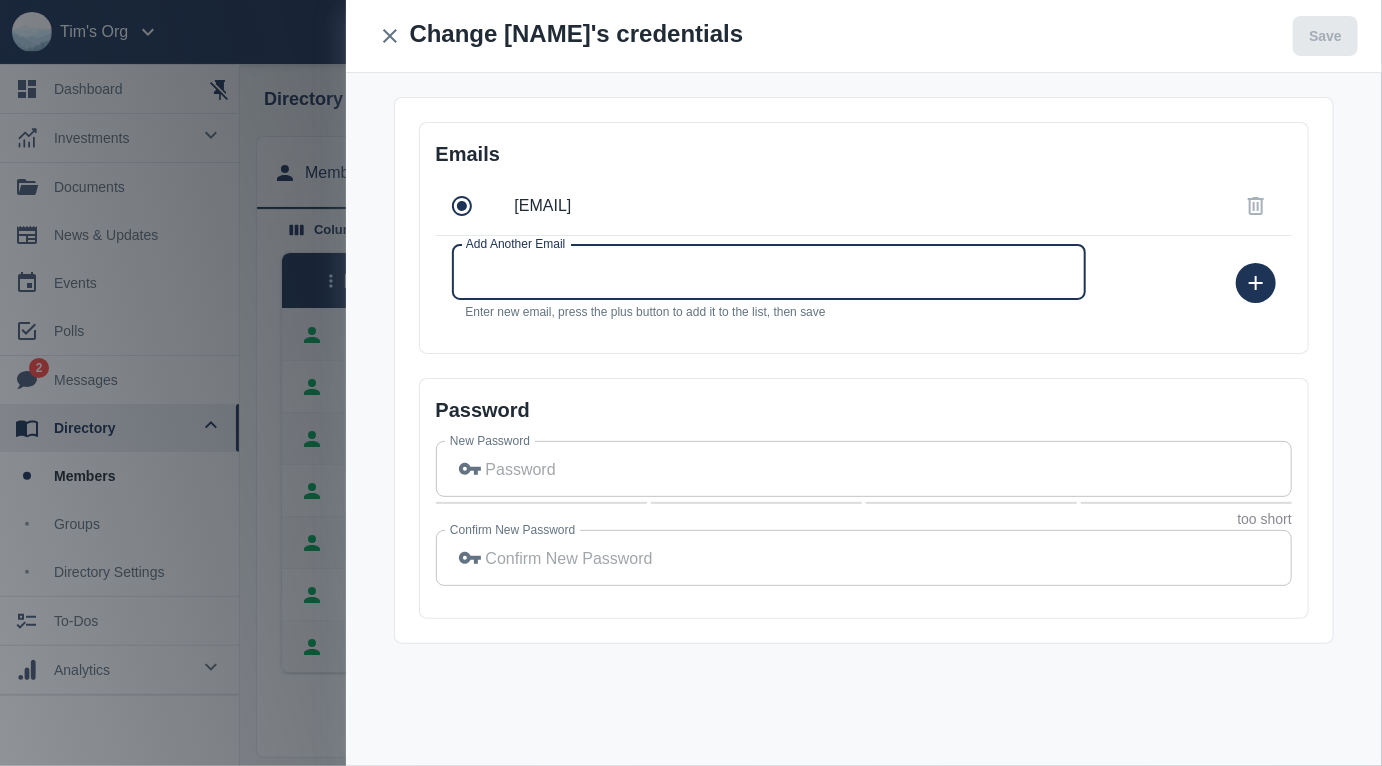 click on "Add Another Email" at bounding box center [769, 272] 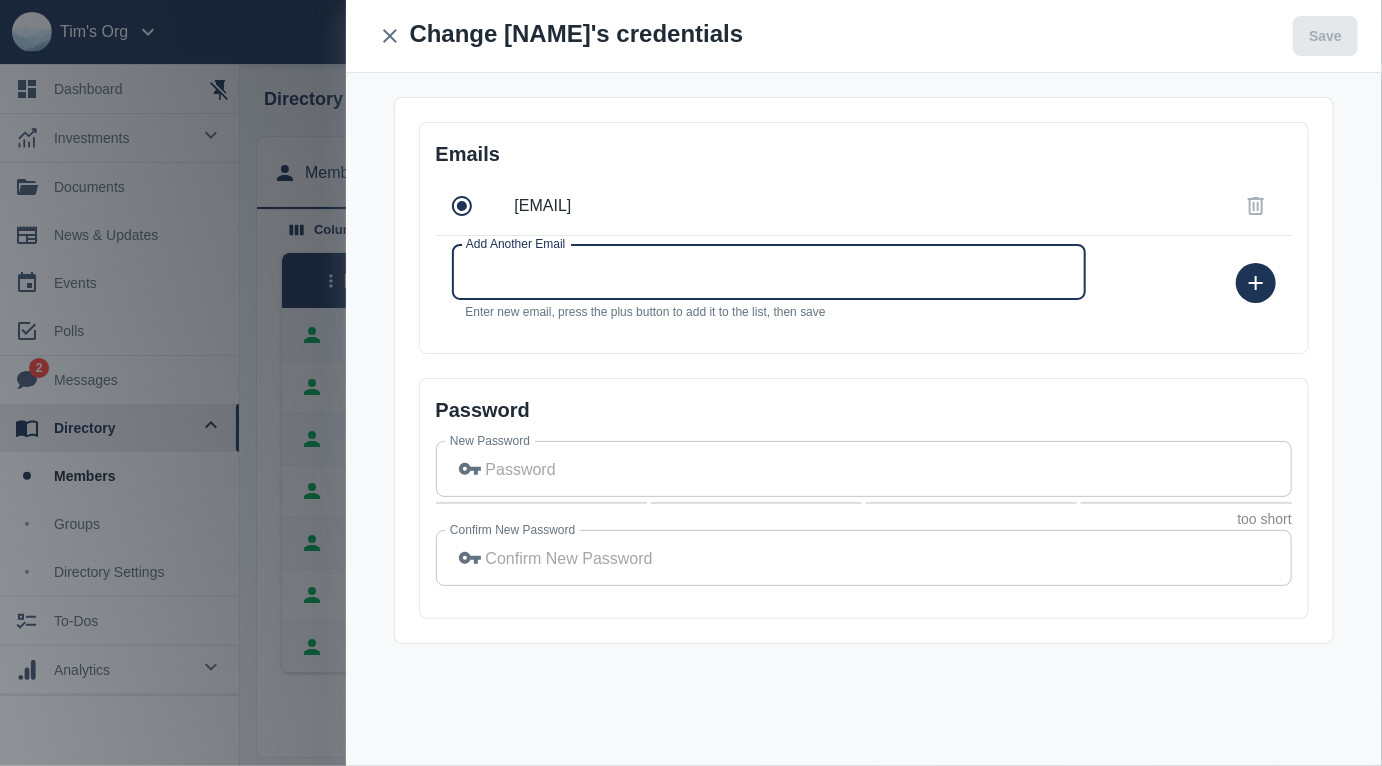 paste on "tim+bigbird@getecio.com" 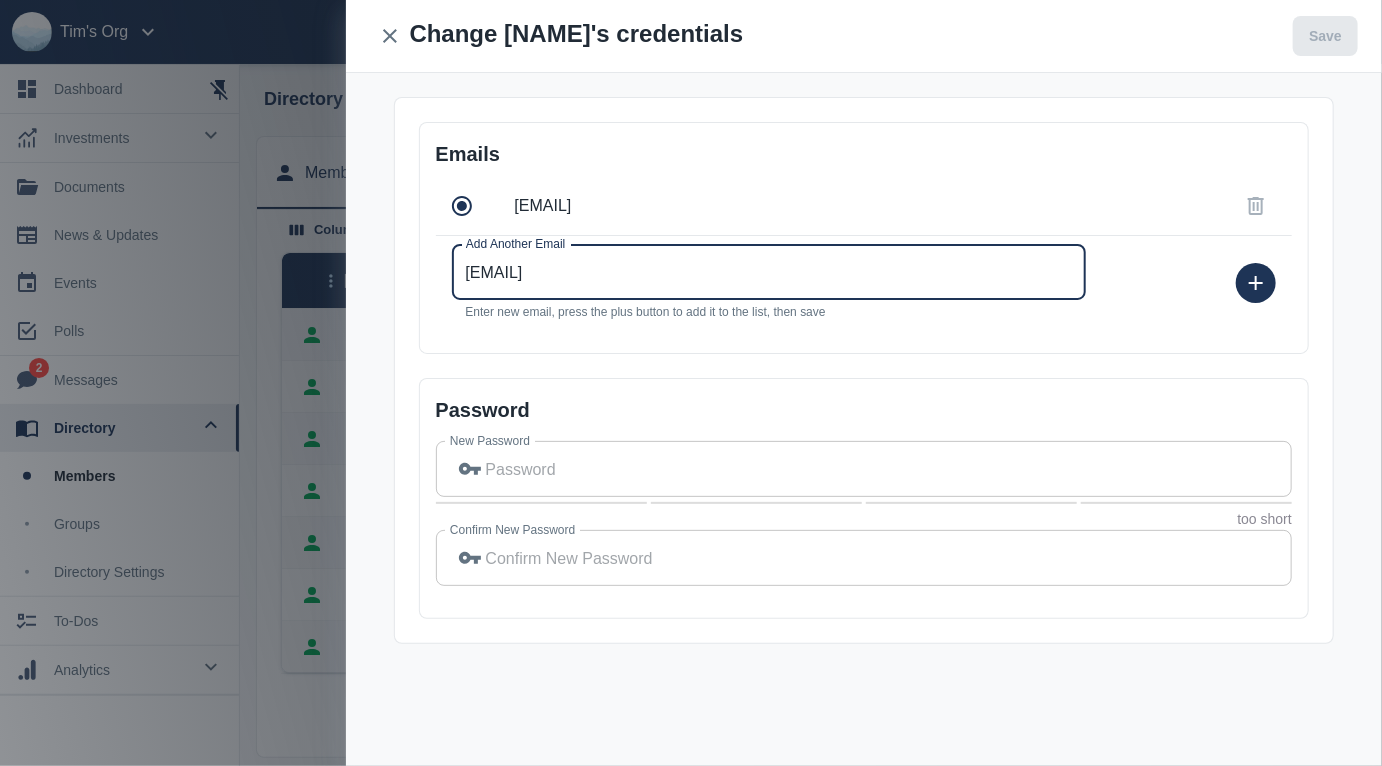 click on "tim+bigbird@getecio.com" at bounding box center [769, 272] 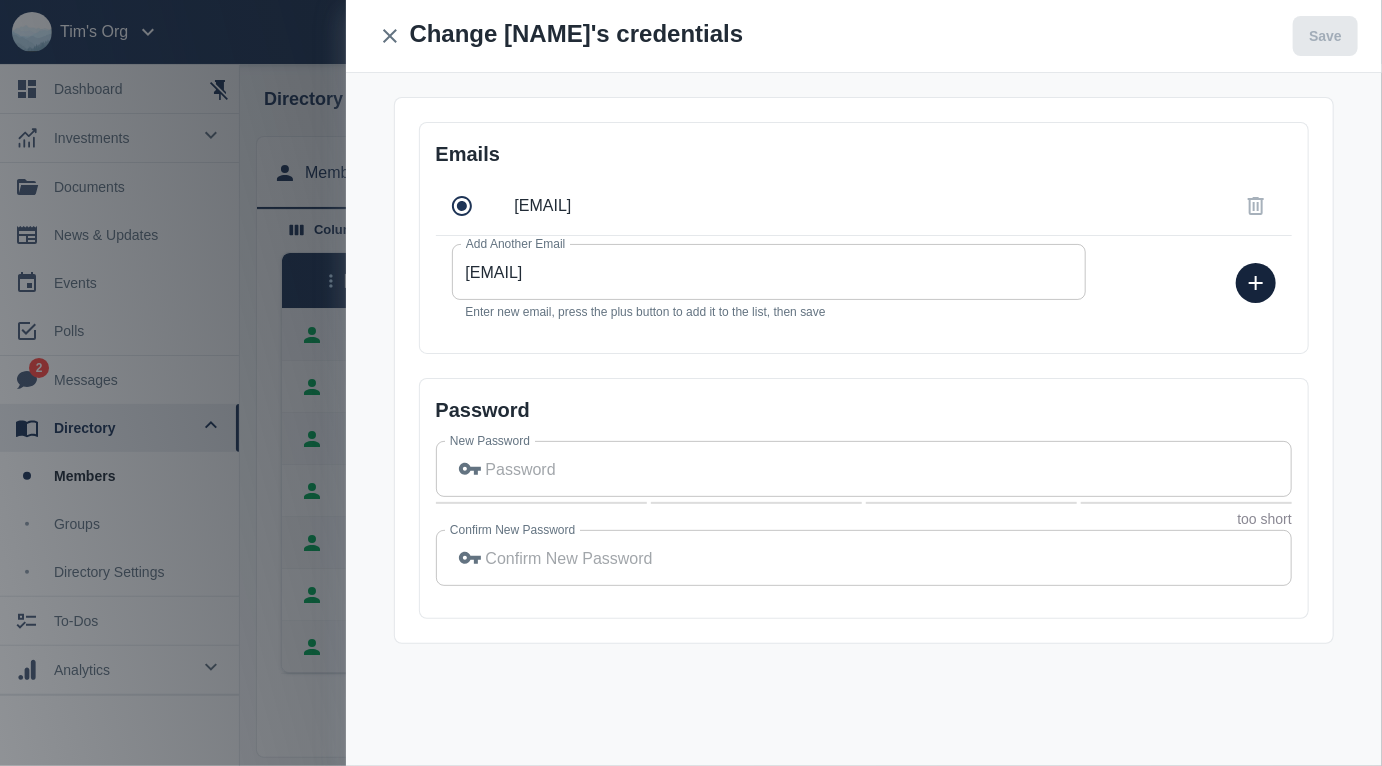 click at bounding box center (1256, 283) 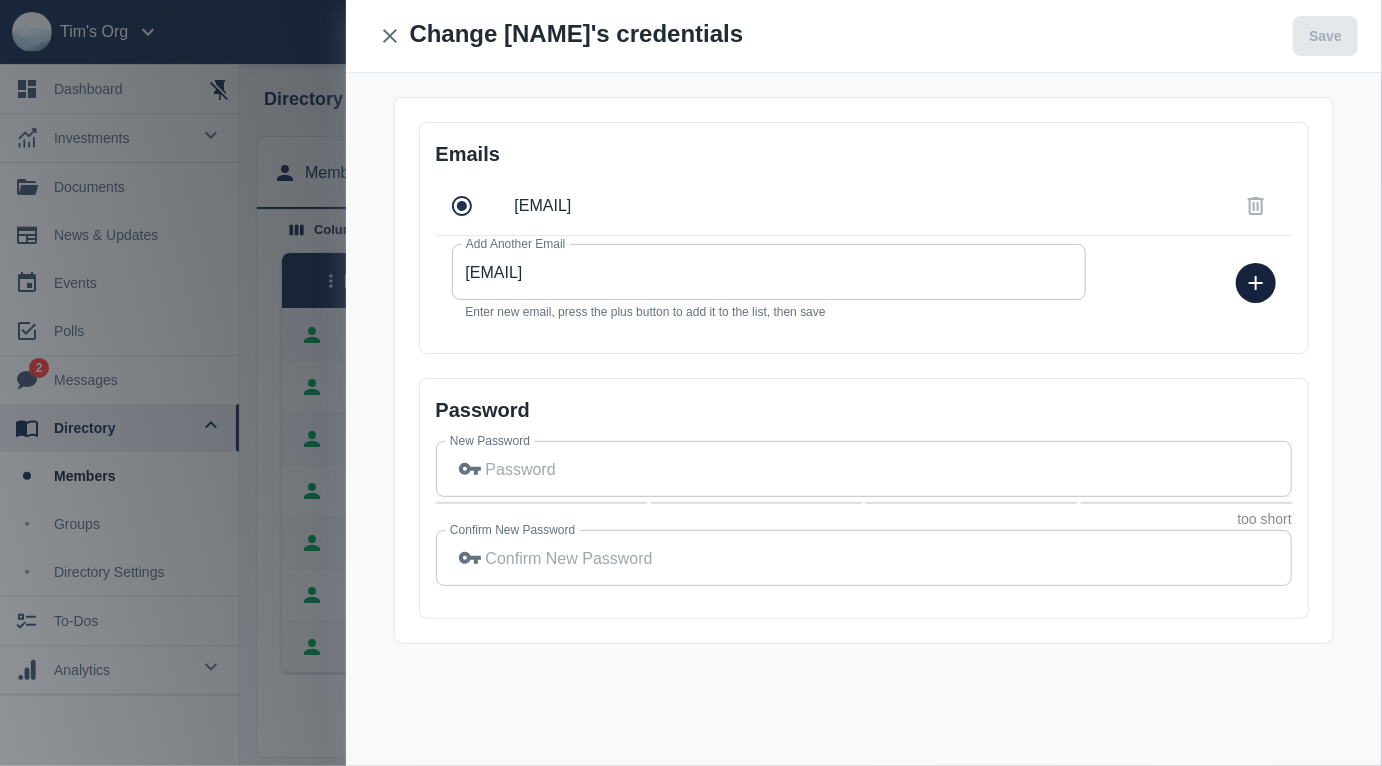 type 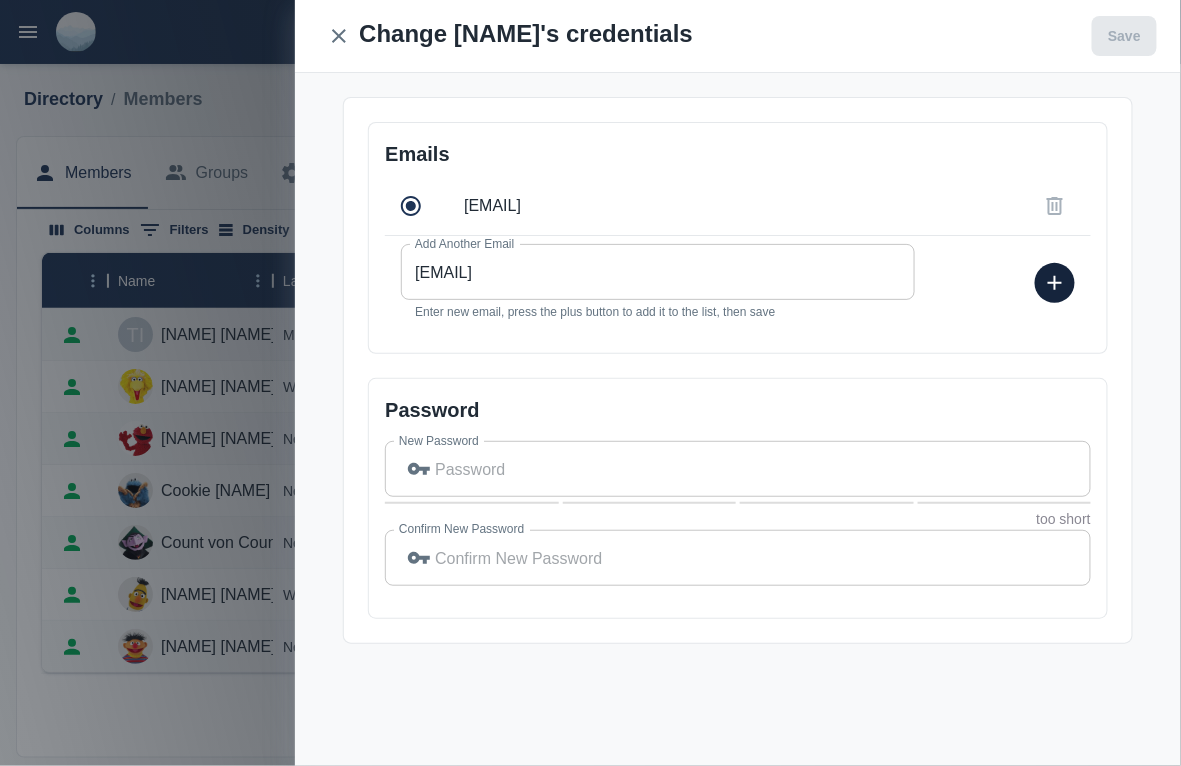 click at bounding box center [1055, 283] 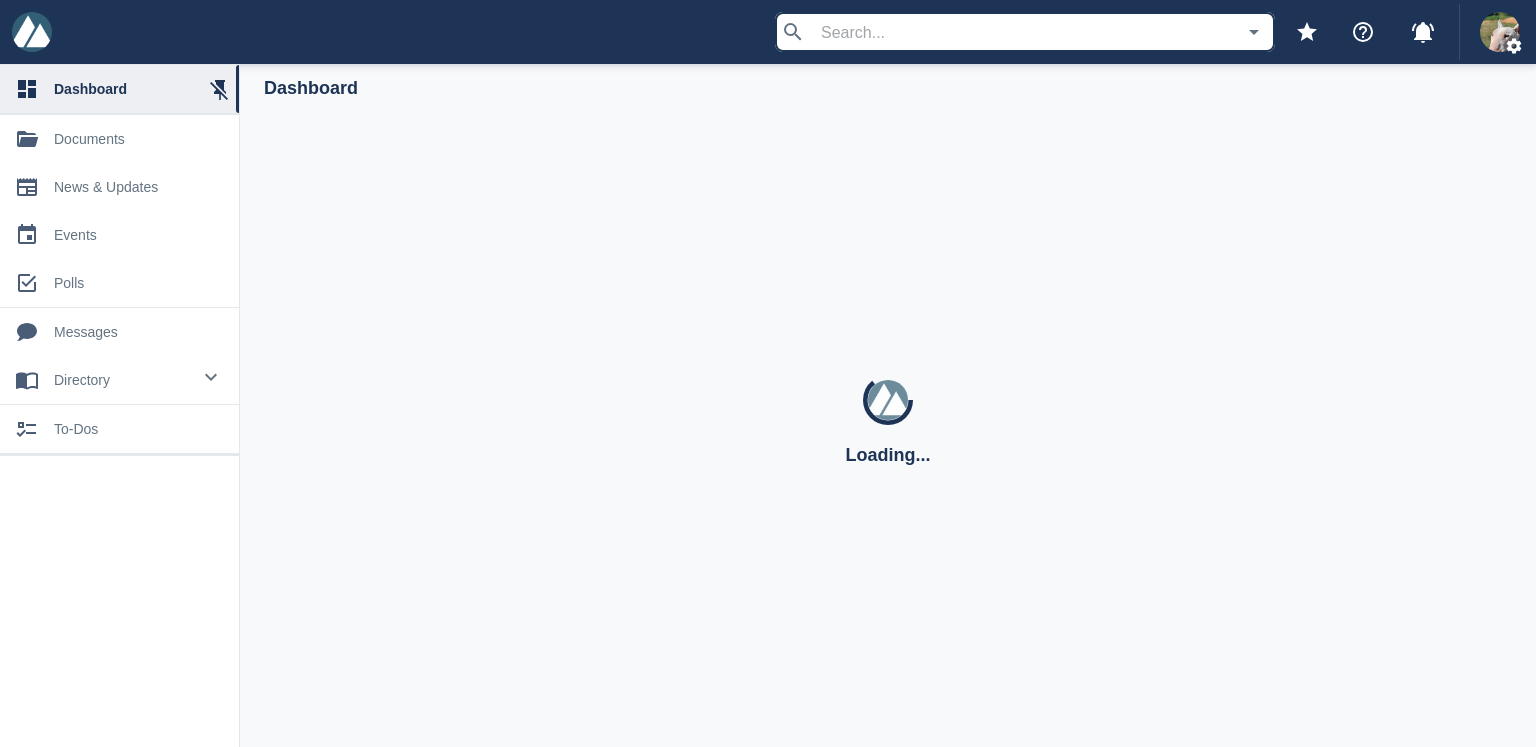 scroll, scrollTop: 0, scrollLeft: 0, axis: both 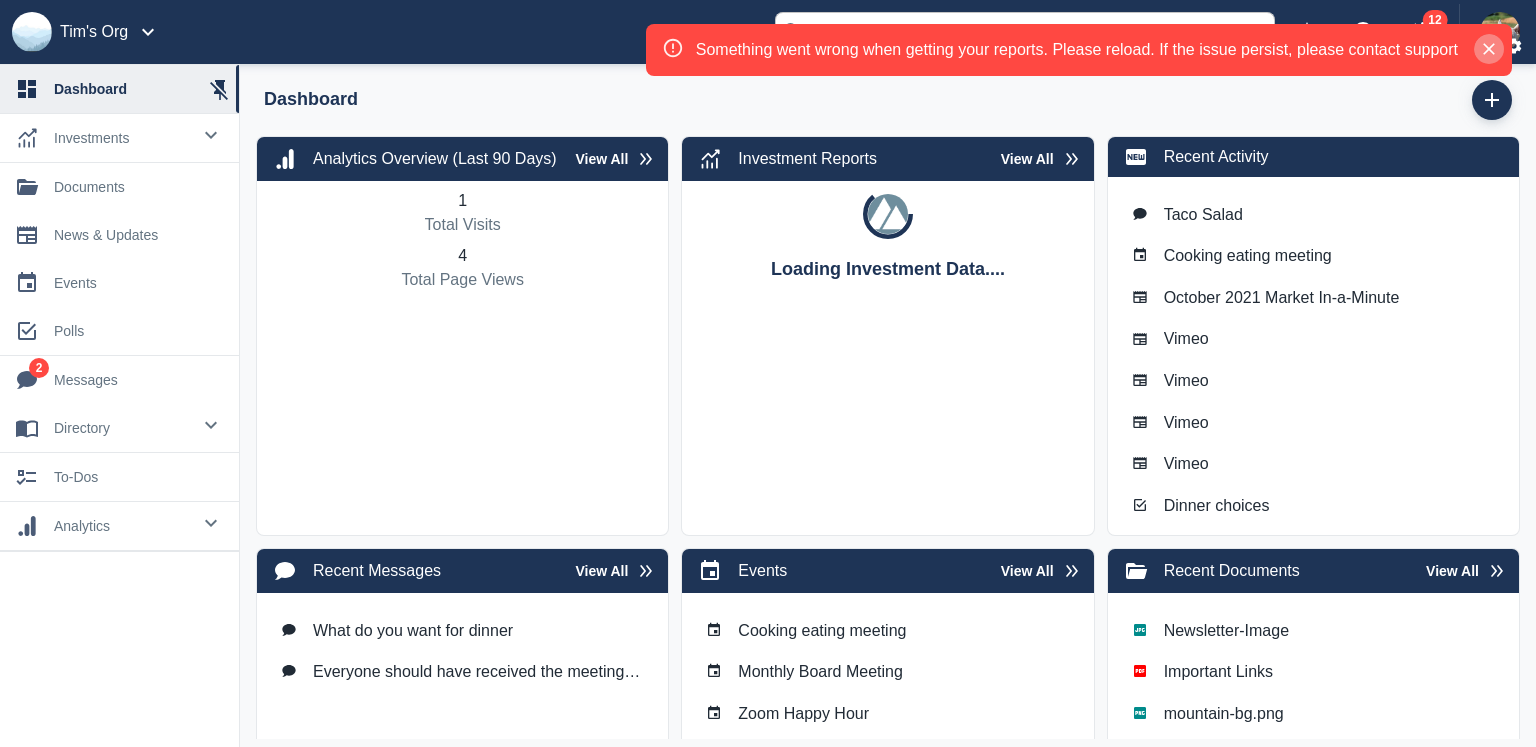 click at bounding box center (1489, 49) 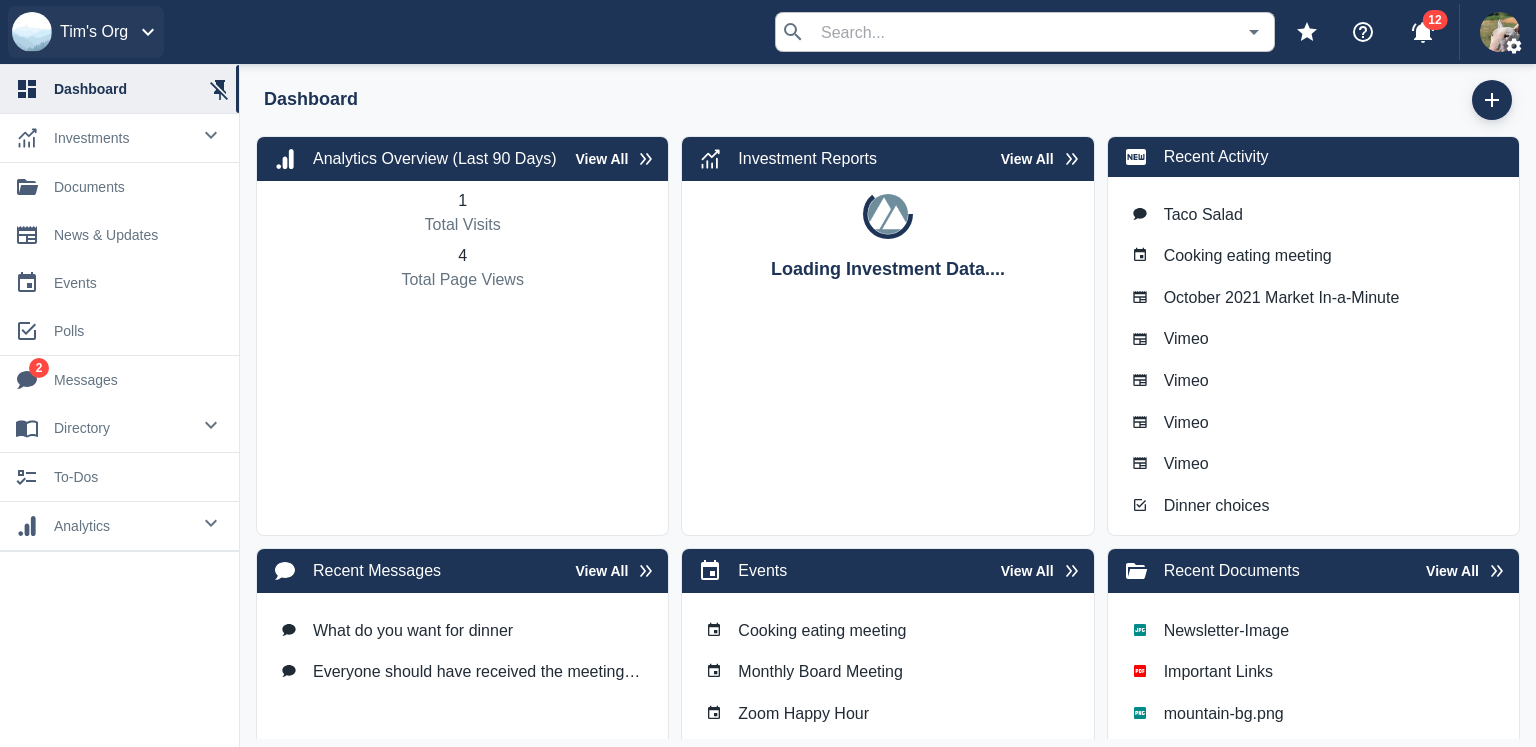 click on "Tim's Org" at bounding box center [94, 32] 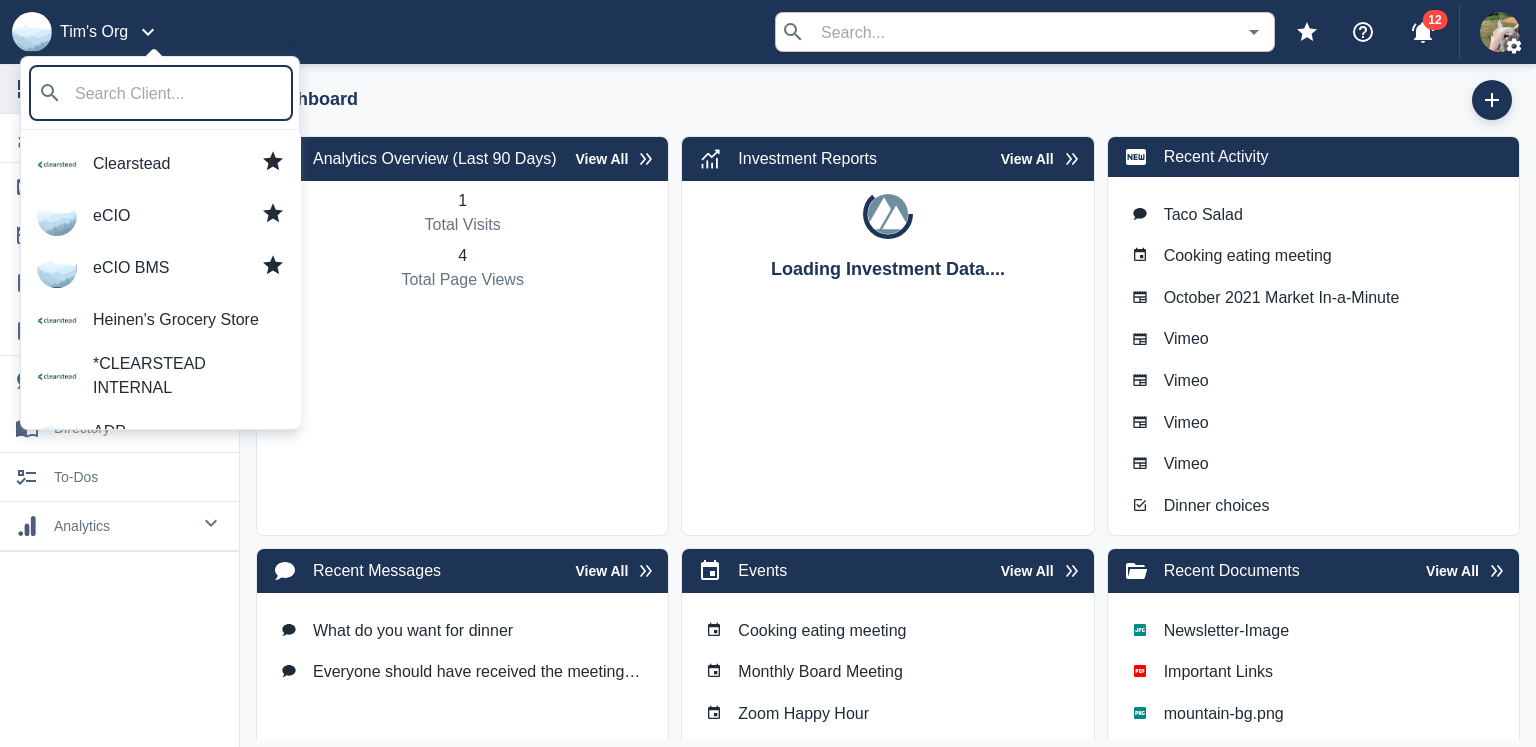 click at bounding box center [162, 93] 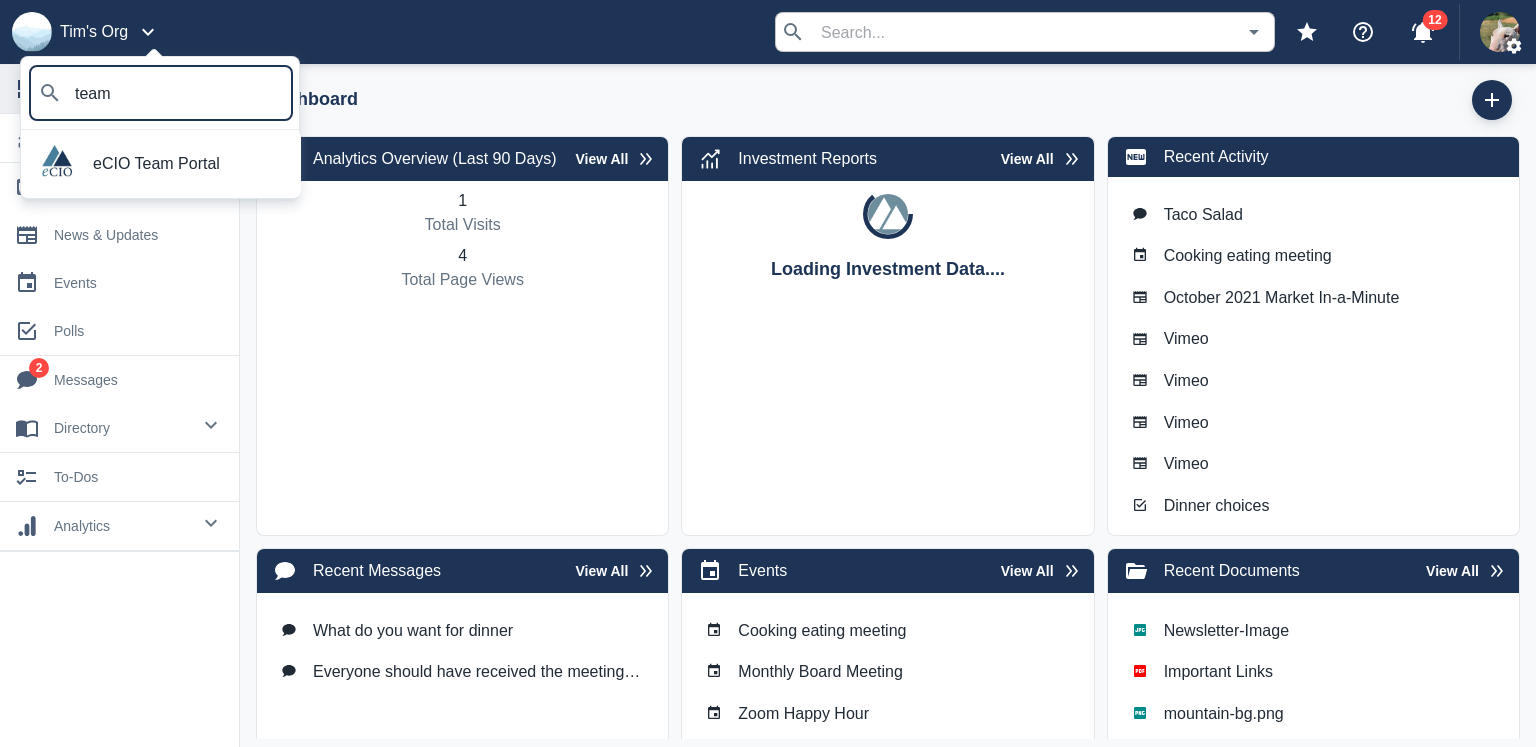 click on "eCIO Team Portal" at bounding box center [189, 164] 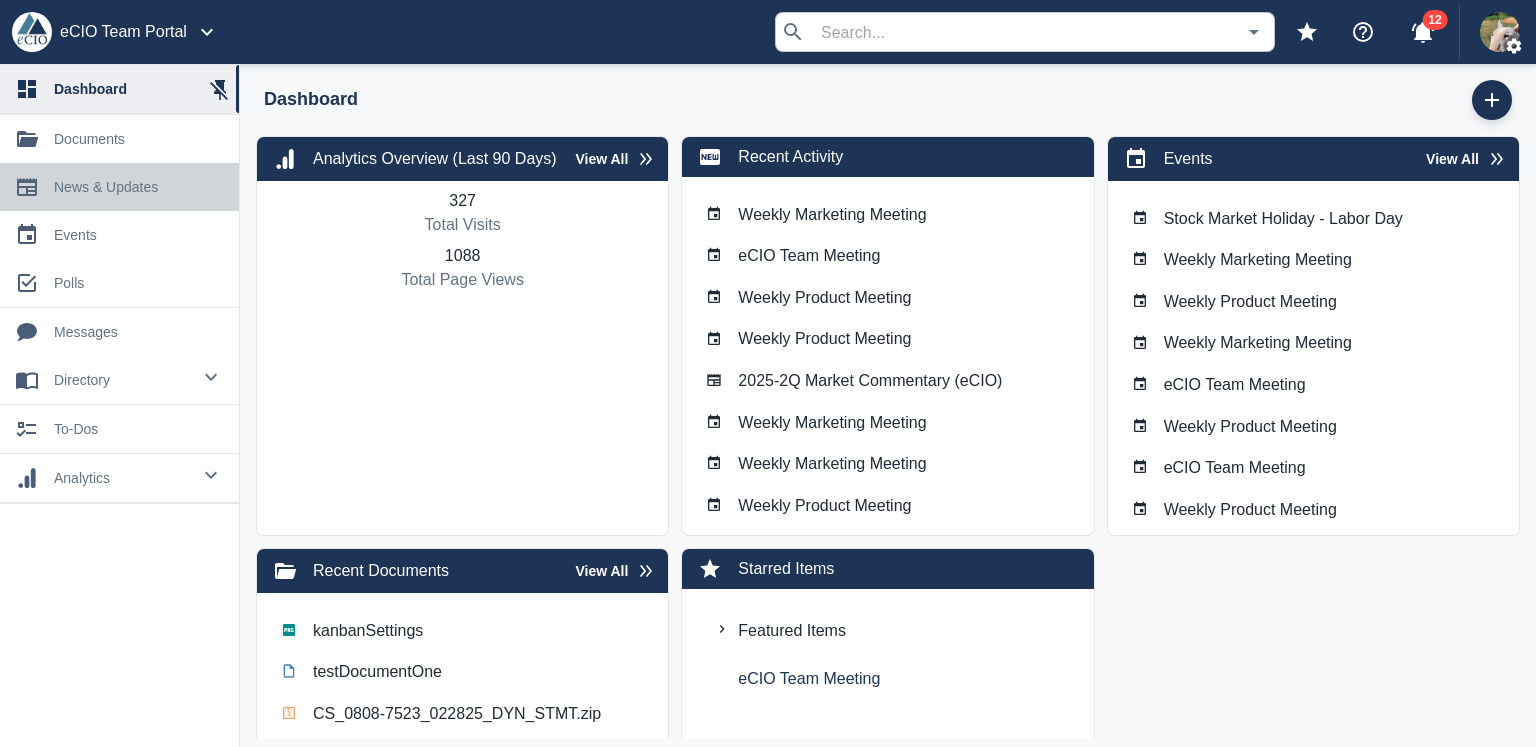 click on "news & updates" at bounding box center (138, 187) 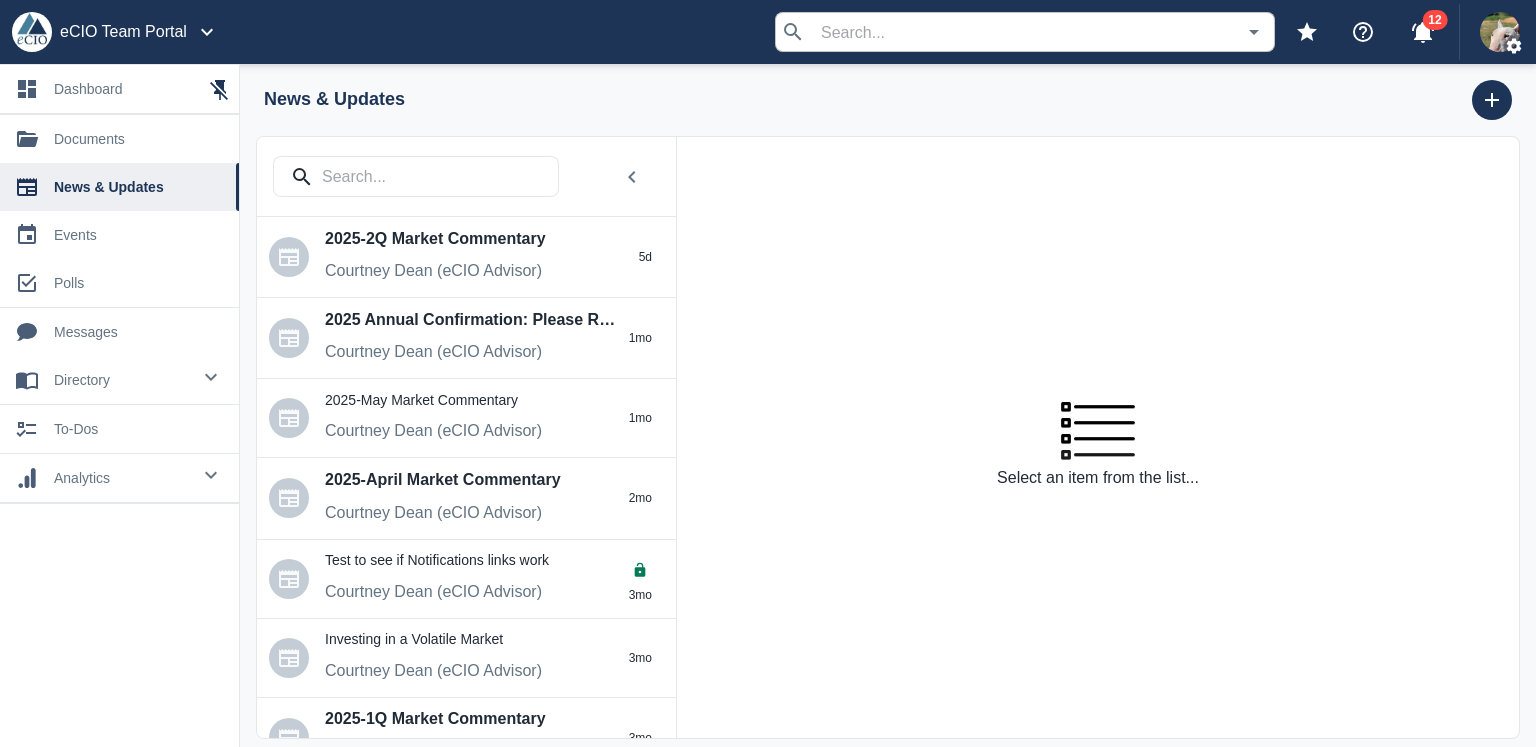 click on "0 events" at bounding box center [119, 235] 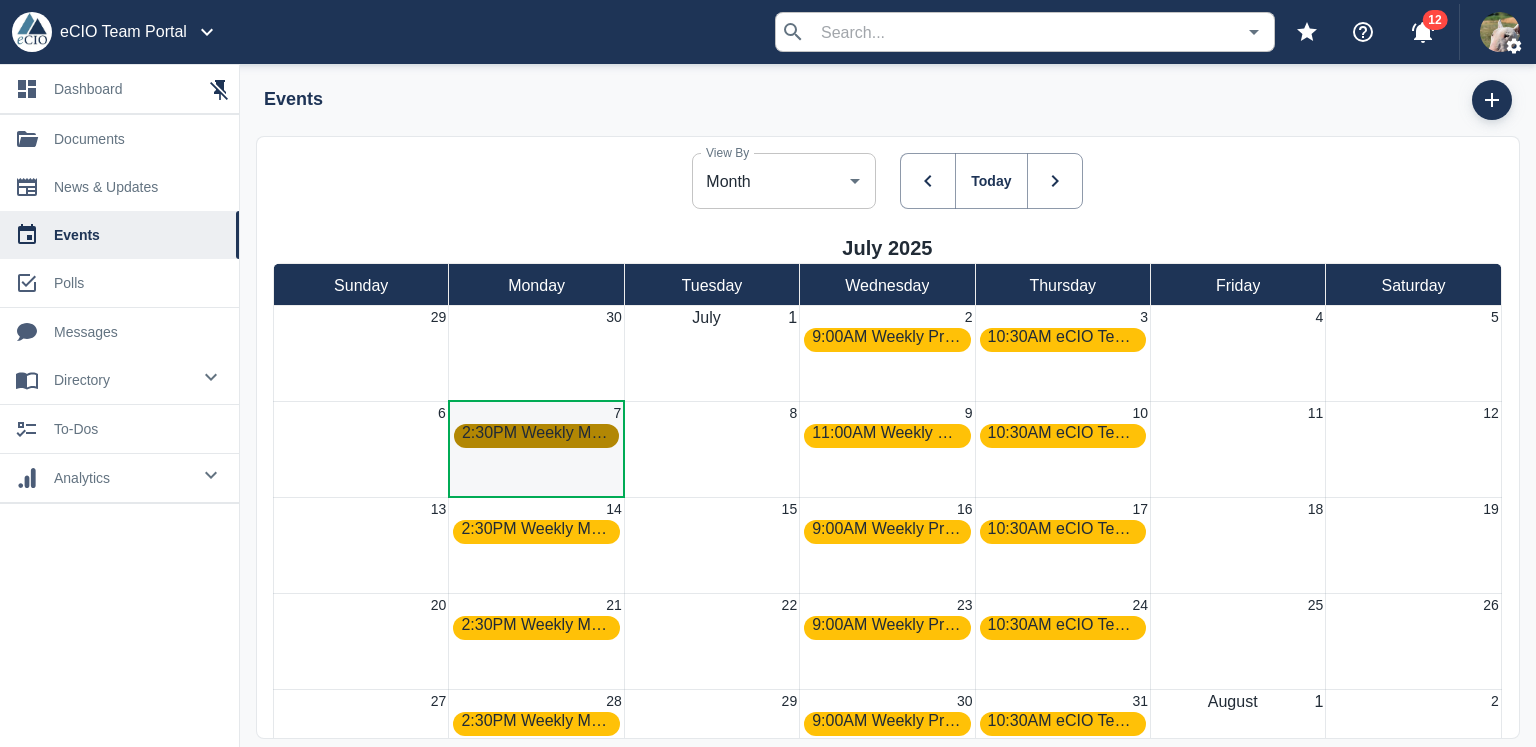 click on "2:30PM Weekly Marketing Meeting" at bounding box center [536, 433] 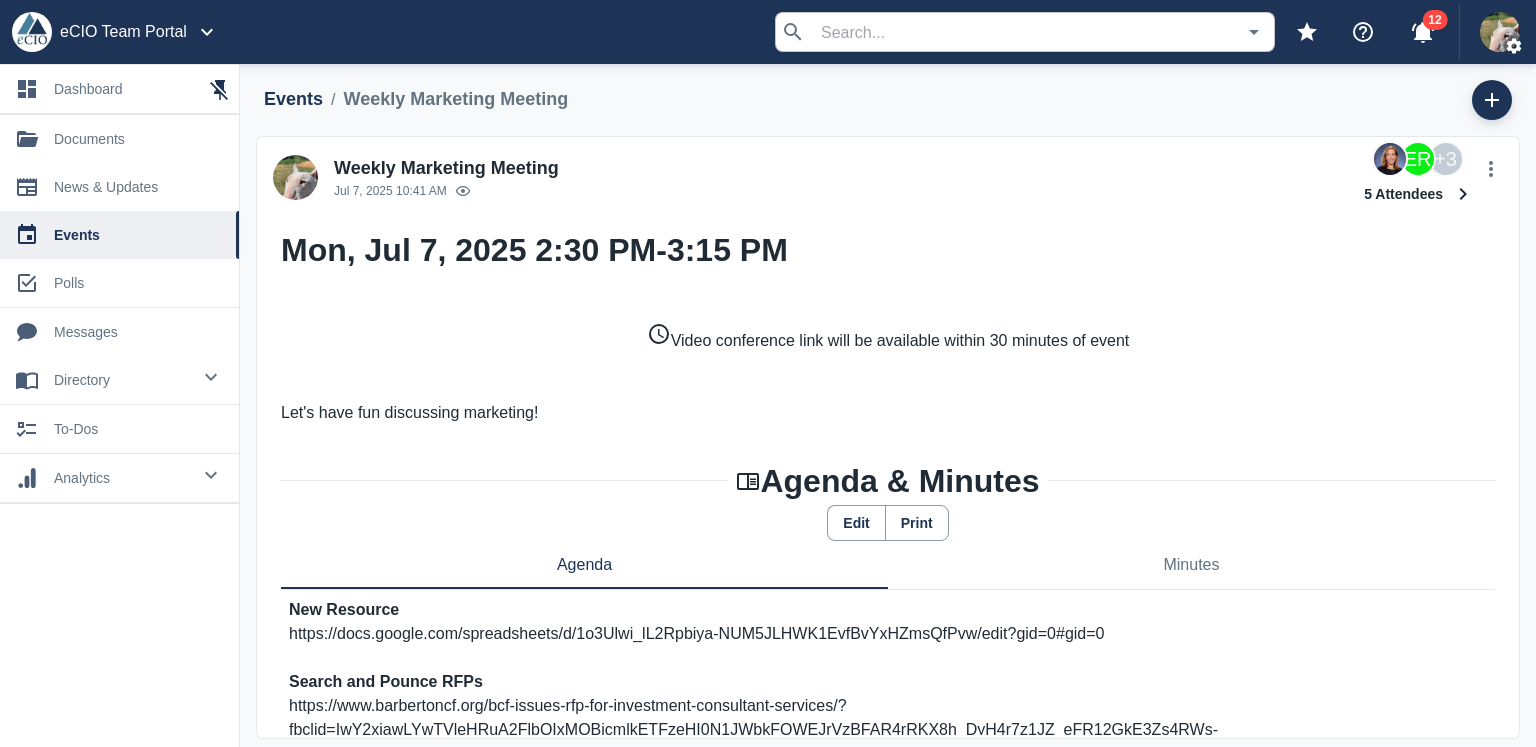 scroll, scrollTop: 225, scrollLeft: 0, axis: vertical 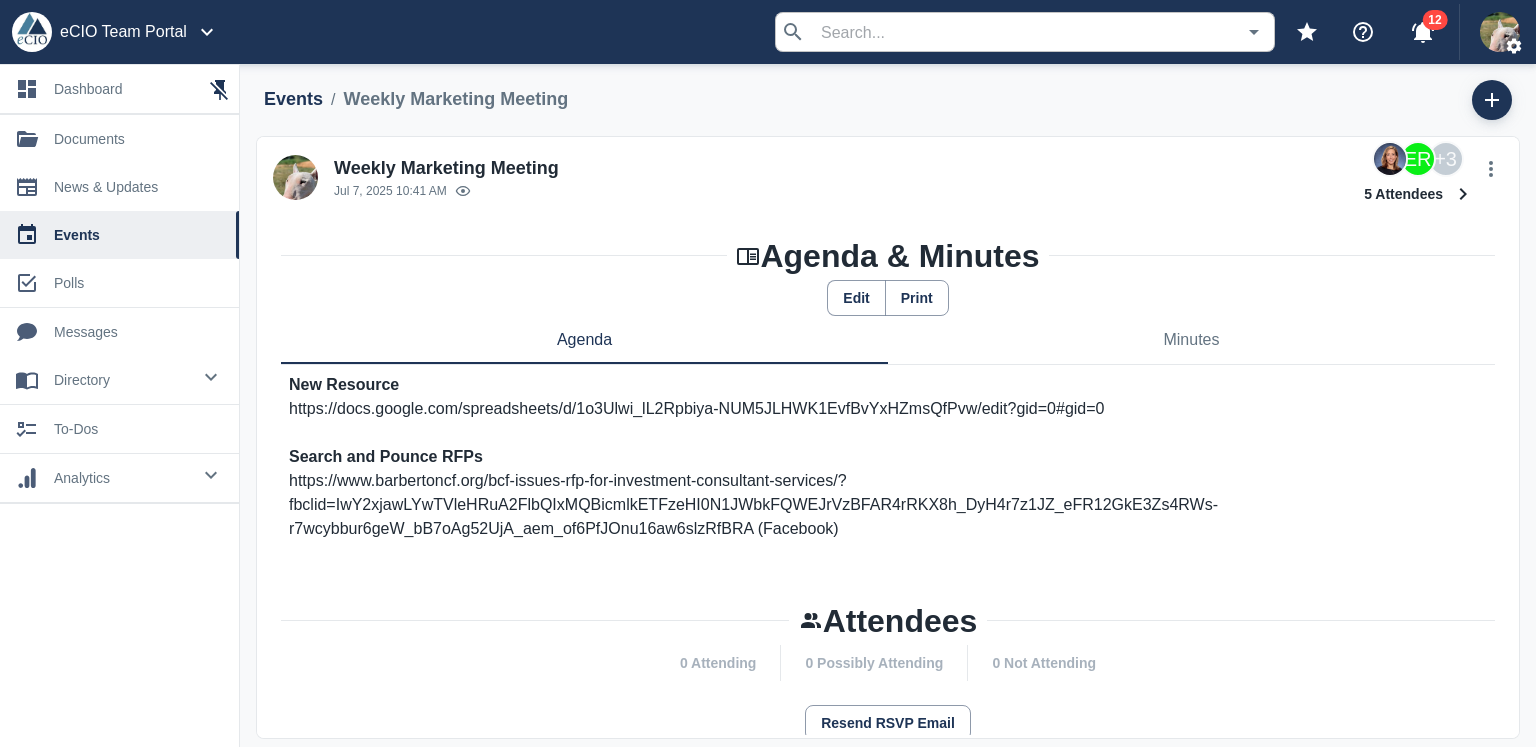click on "https://docs.google.com/spreadsheets/d/1o3Ulwi_lL2Rpbiya-NUM5JLHWK1EvfBvYxHZmsQfPvw/edit?gid=0#gid=0" at bounding box center [888, 409] 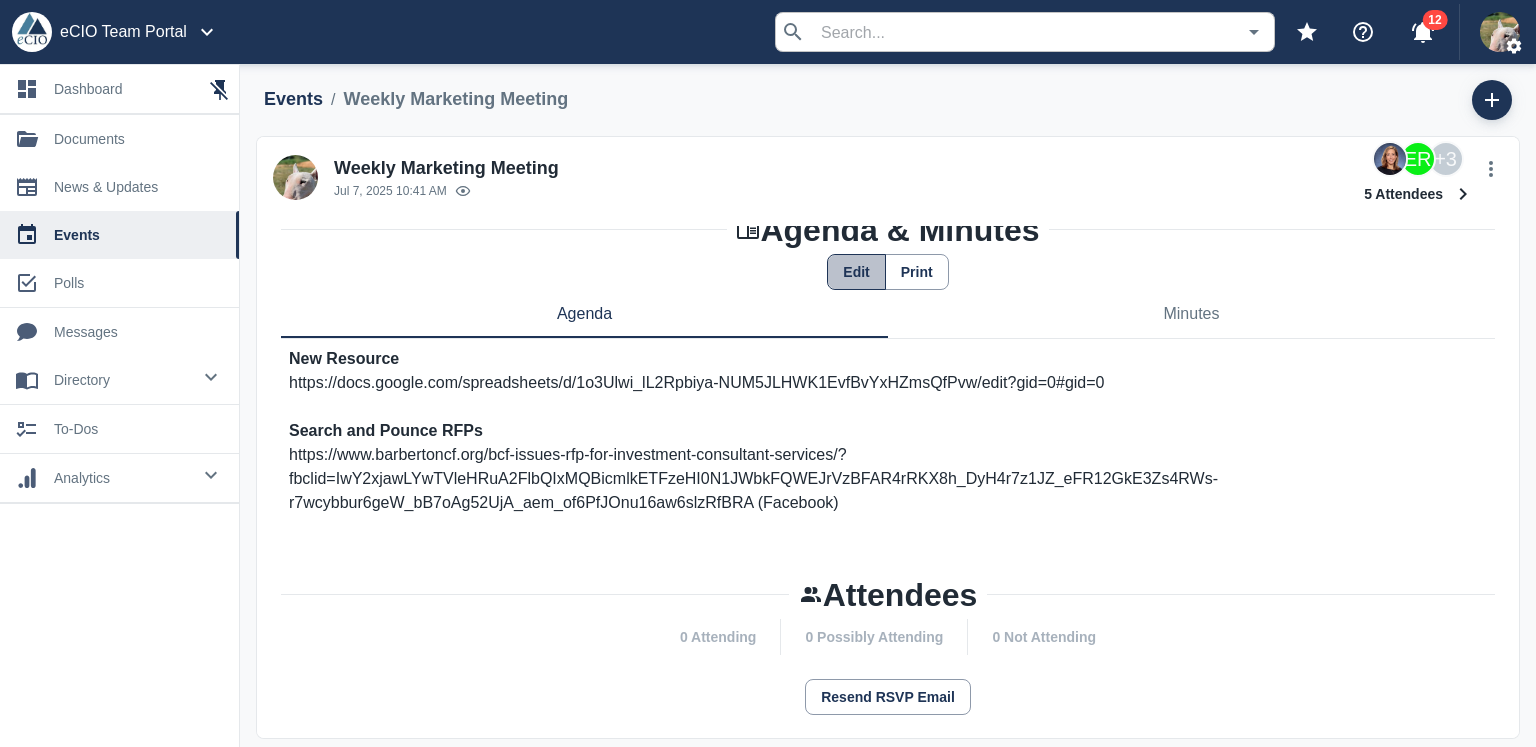click on "Edit" at bounding box center [856, 272] 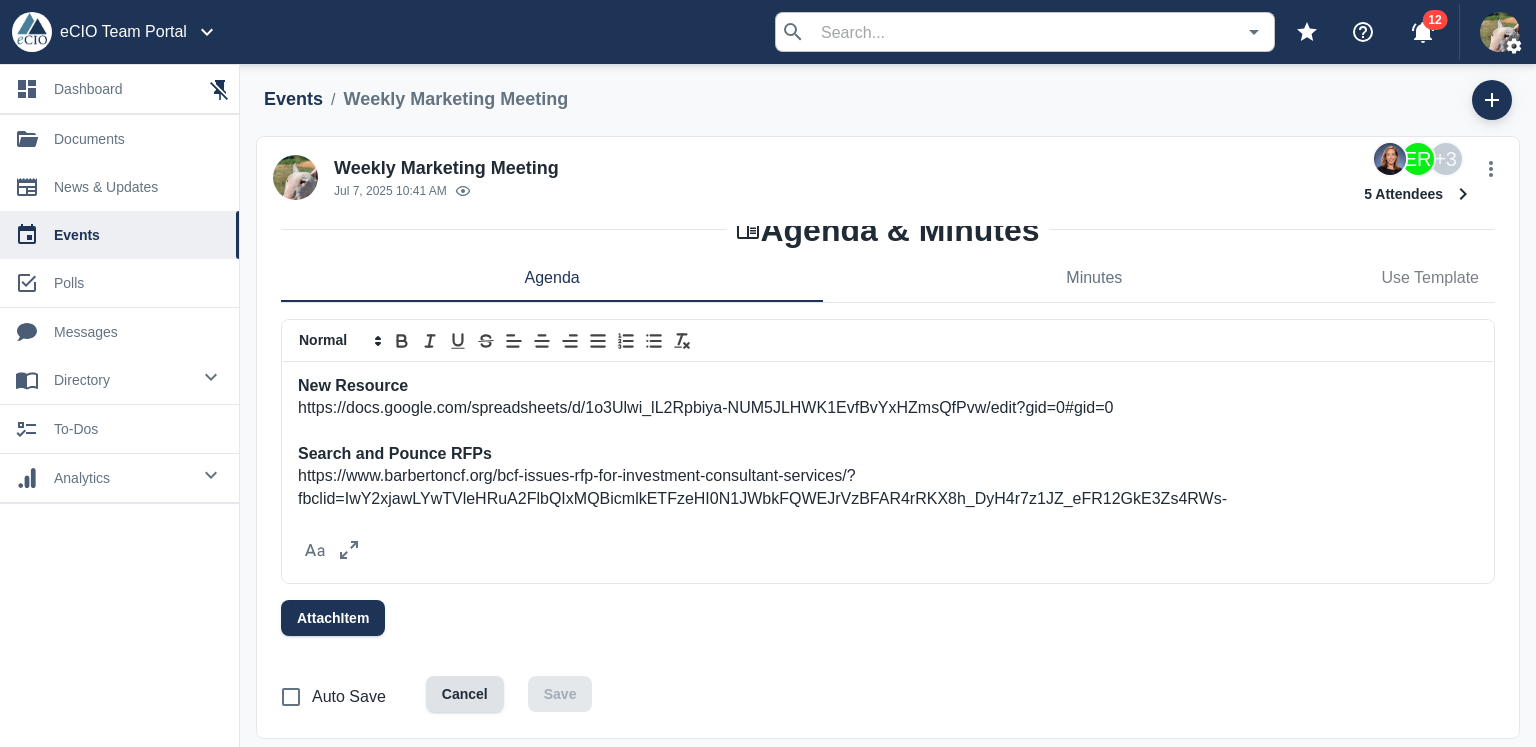 click at bounding box center (888, 431) 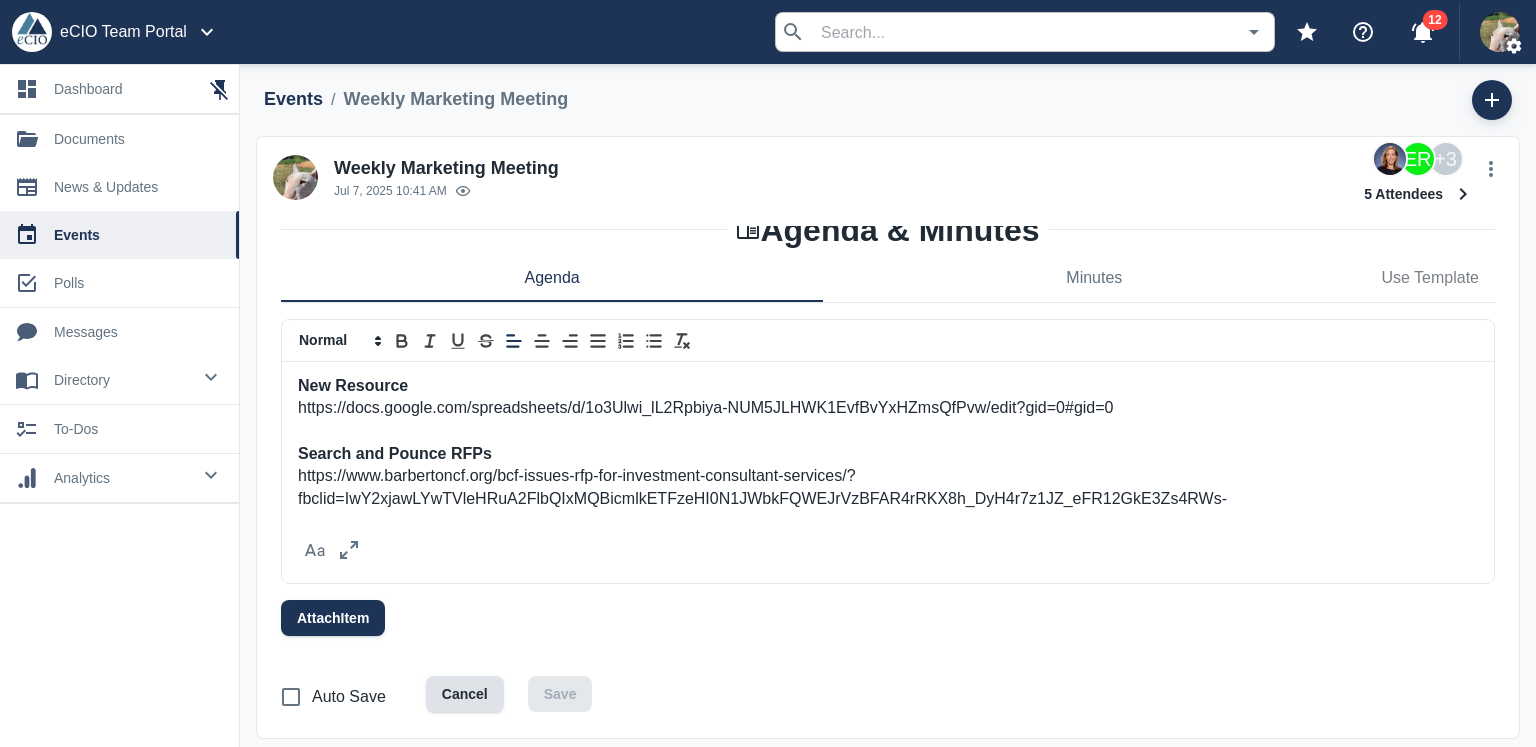 click on "https://docs.google.com/spreadsheets/d/1o3Ulwi_lL2Rpbiya-NUM5JLHWK1EvfBvYxHZmsQfPvw/edit?gid=0#gid=0" at bounding box center [888, 408] 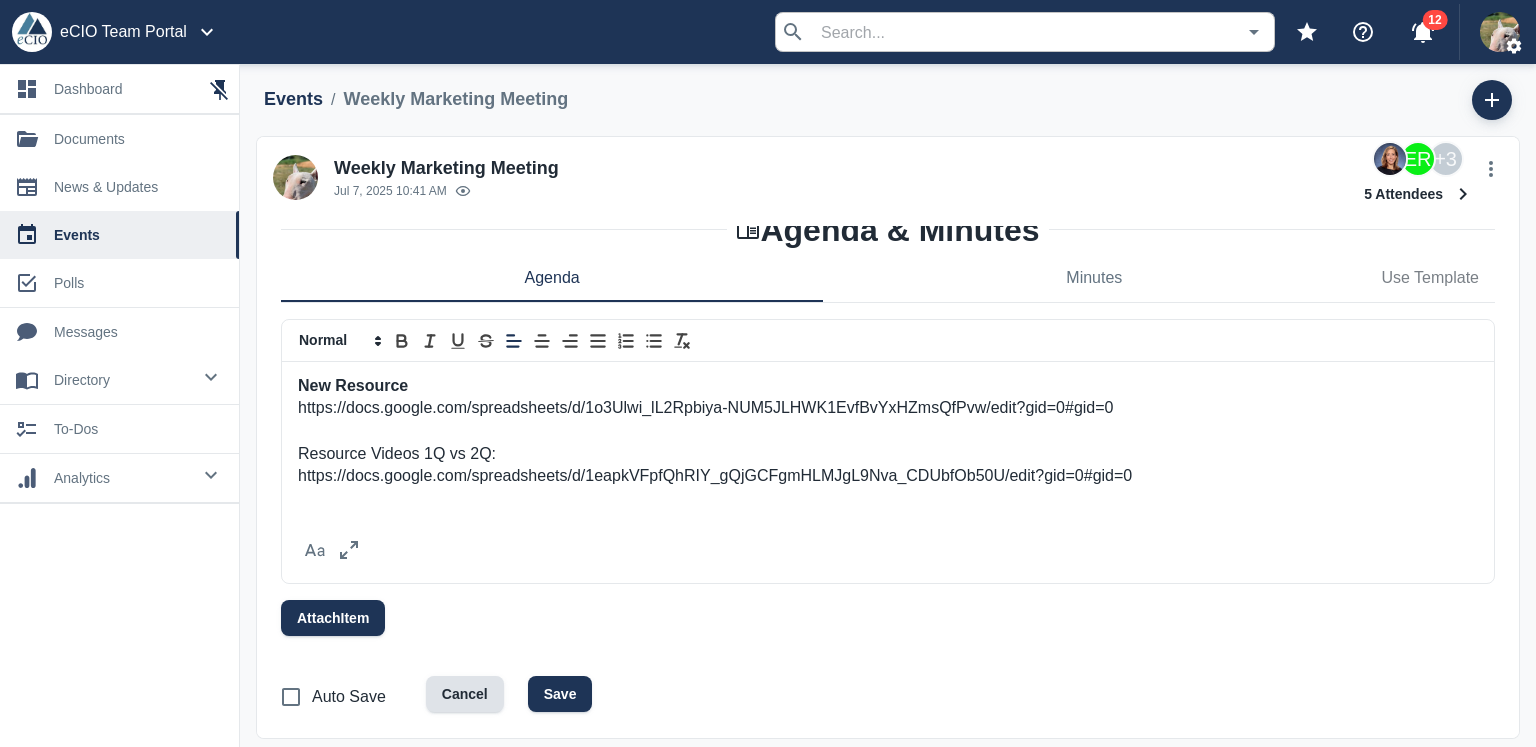 scroll, scrollTop: 0, scrollLeft: 0, axis: both 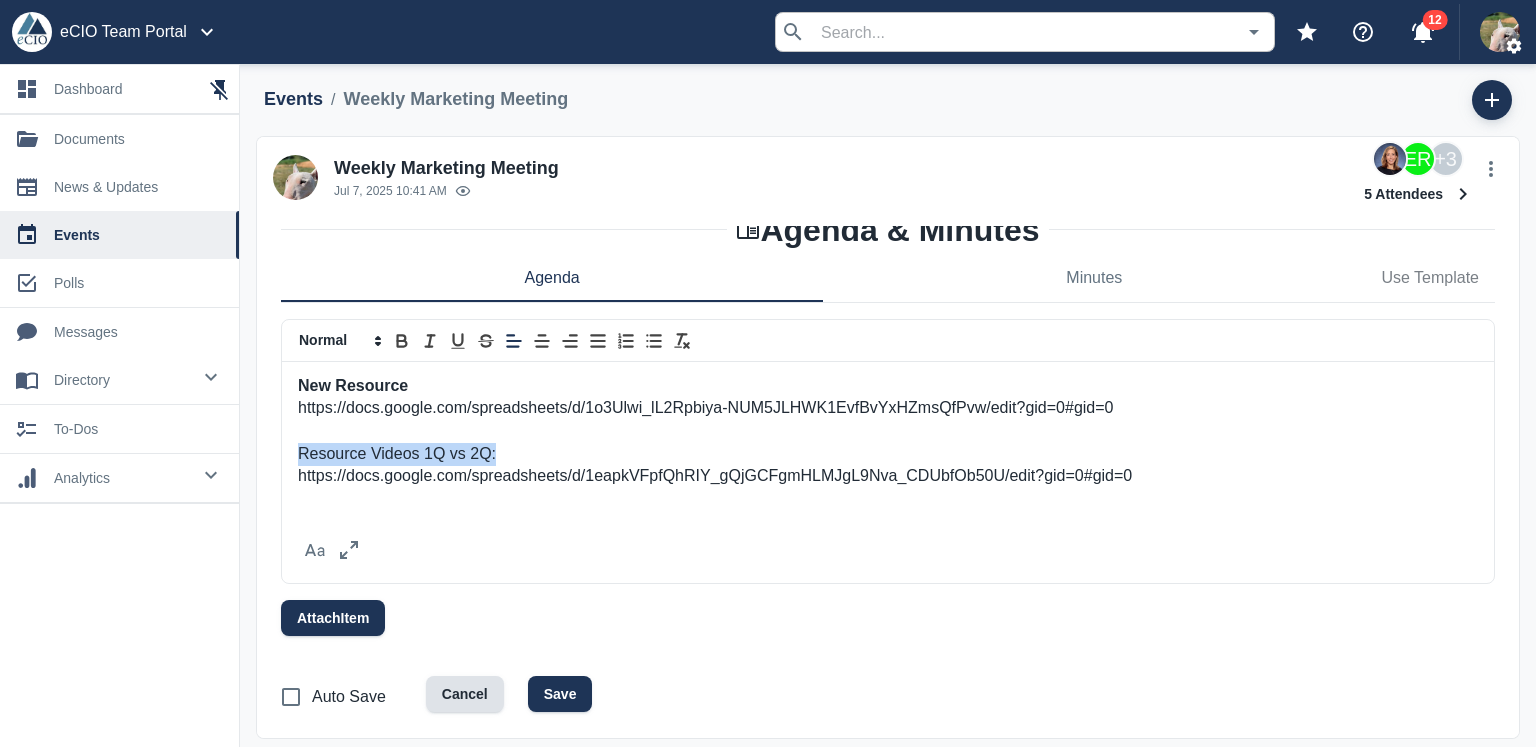 drag, startPoint x: 499, startPoint y: 448, endPoint x: 240, endPoint y: 448, distance: 259 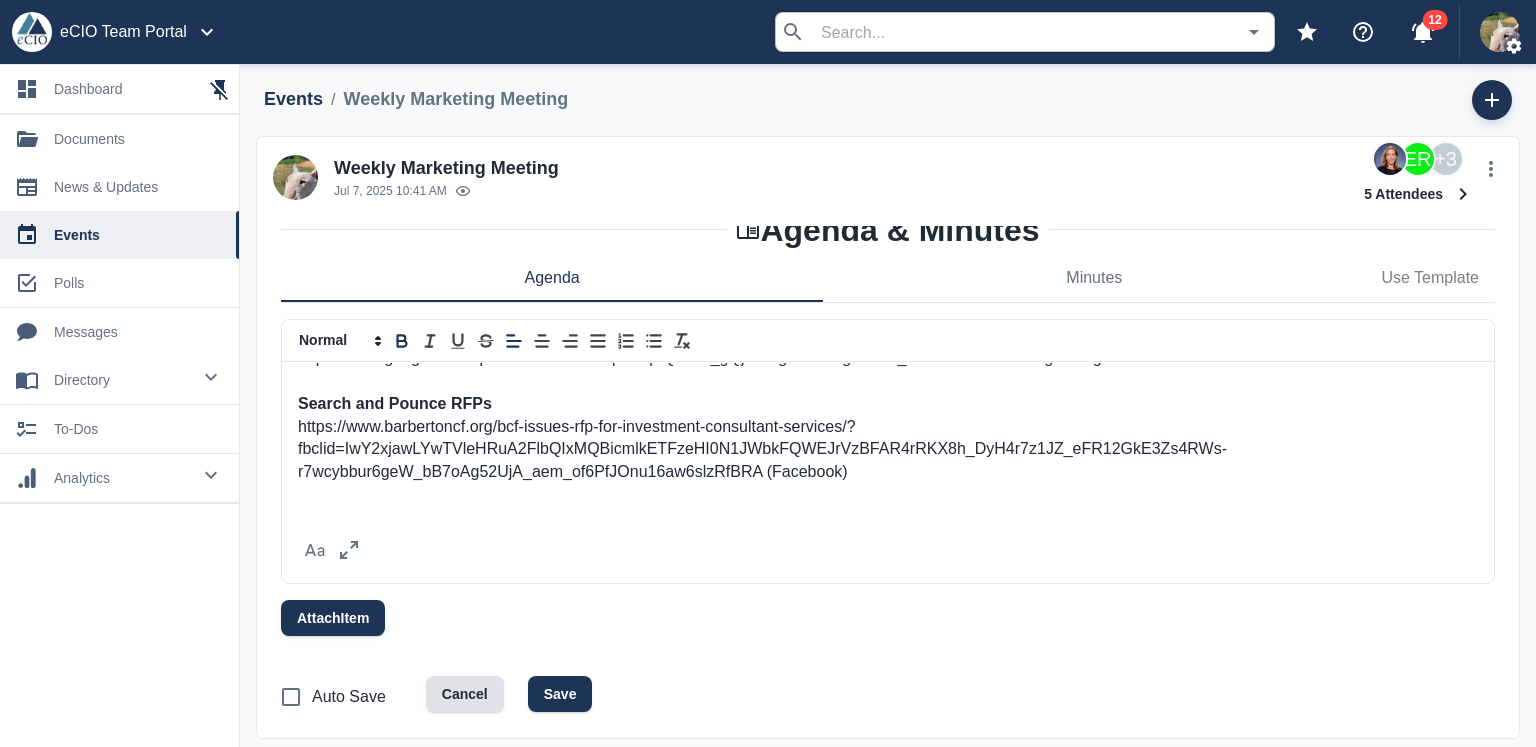 scroll, scrollTop: 128, scrollLeft: 0, axis: vertical 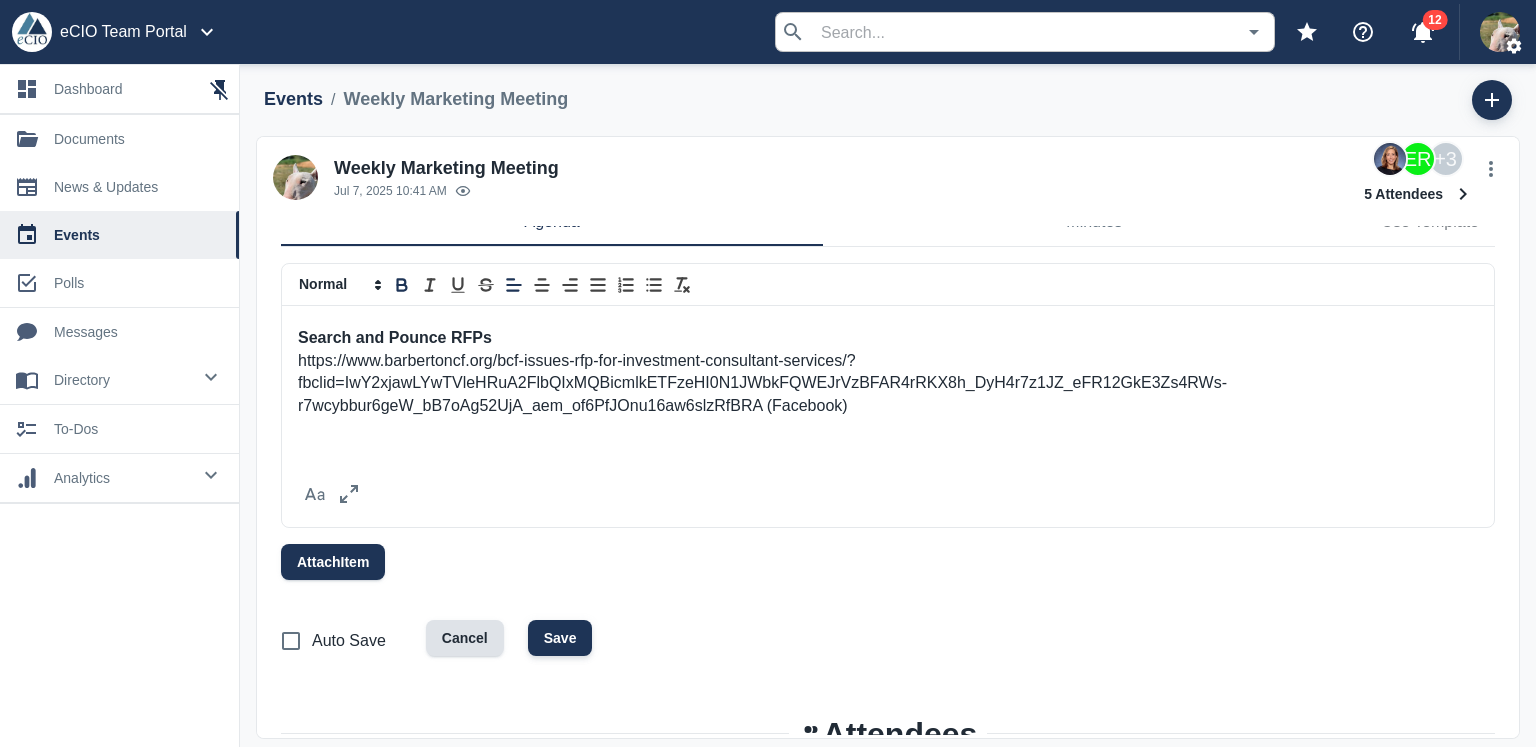 click on "Save" at bounding box center (560, 638) 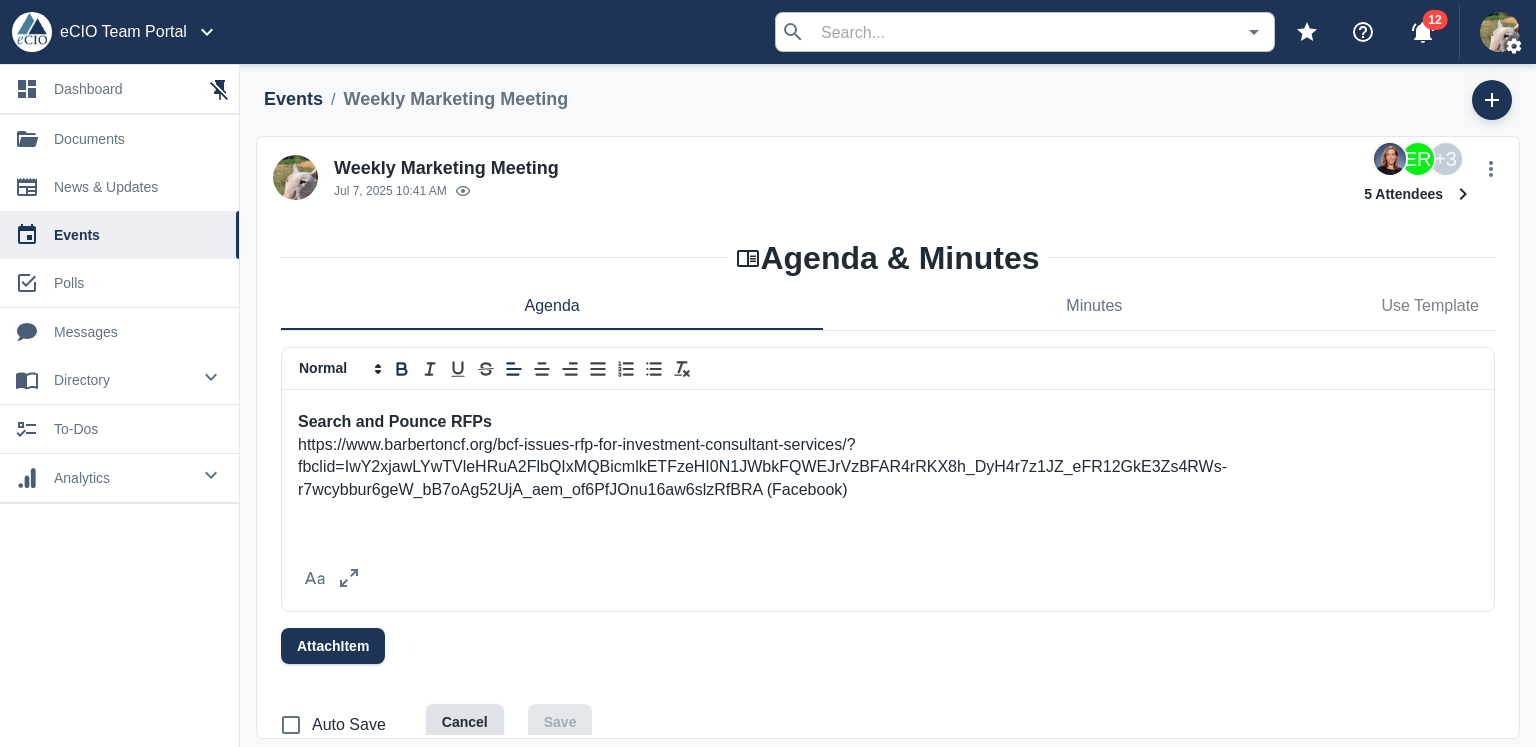 scroll, scrollTop: 176, scrollLeft: 0, axis: vertical 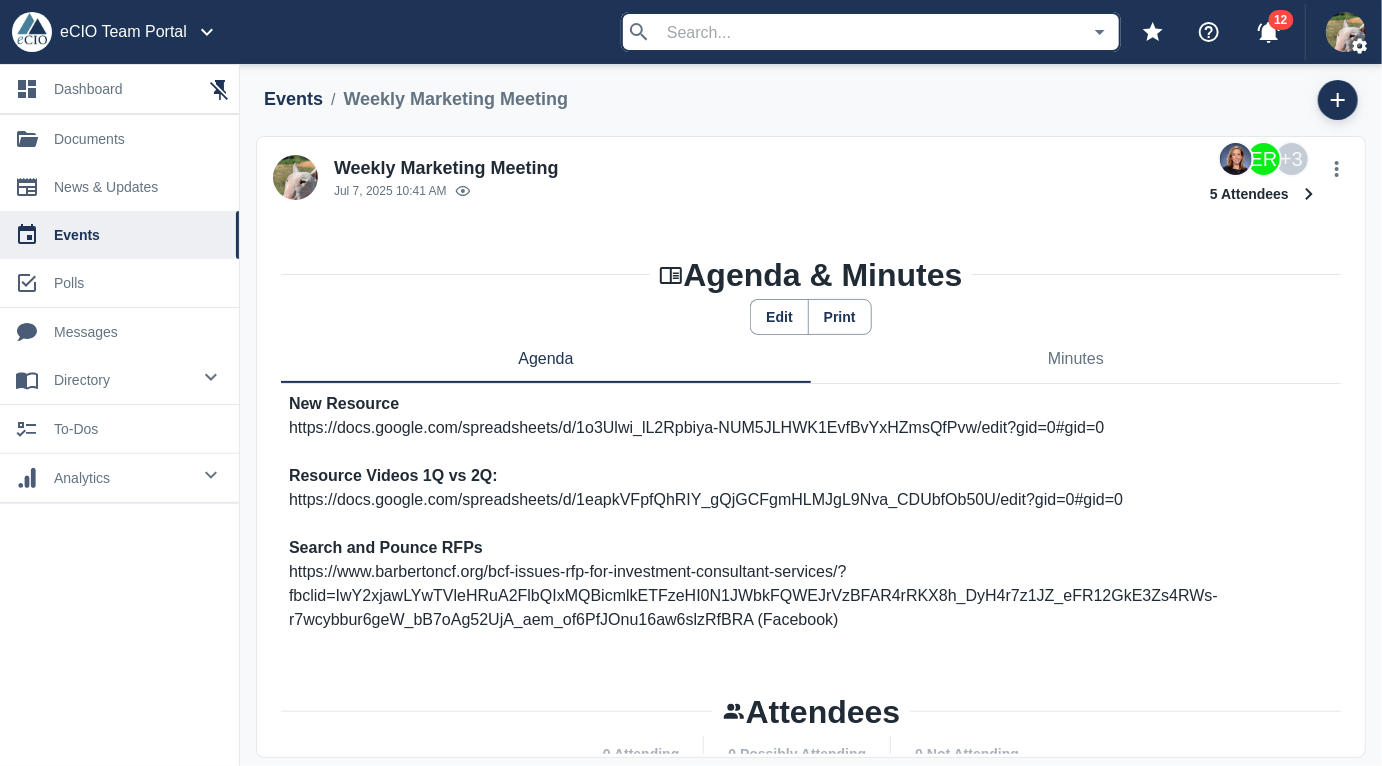 click on "https://docs.google.com/spreadsheets/d/1eapkVFpfQhRIY_gQjGCFgmHLMJgL9Nva_CDUbfOb50U/edit?gid=0#gid=0" at bounding box center [811, 500] 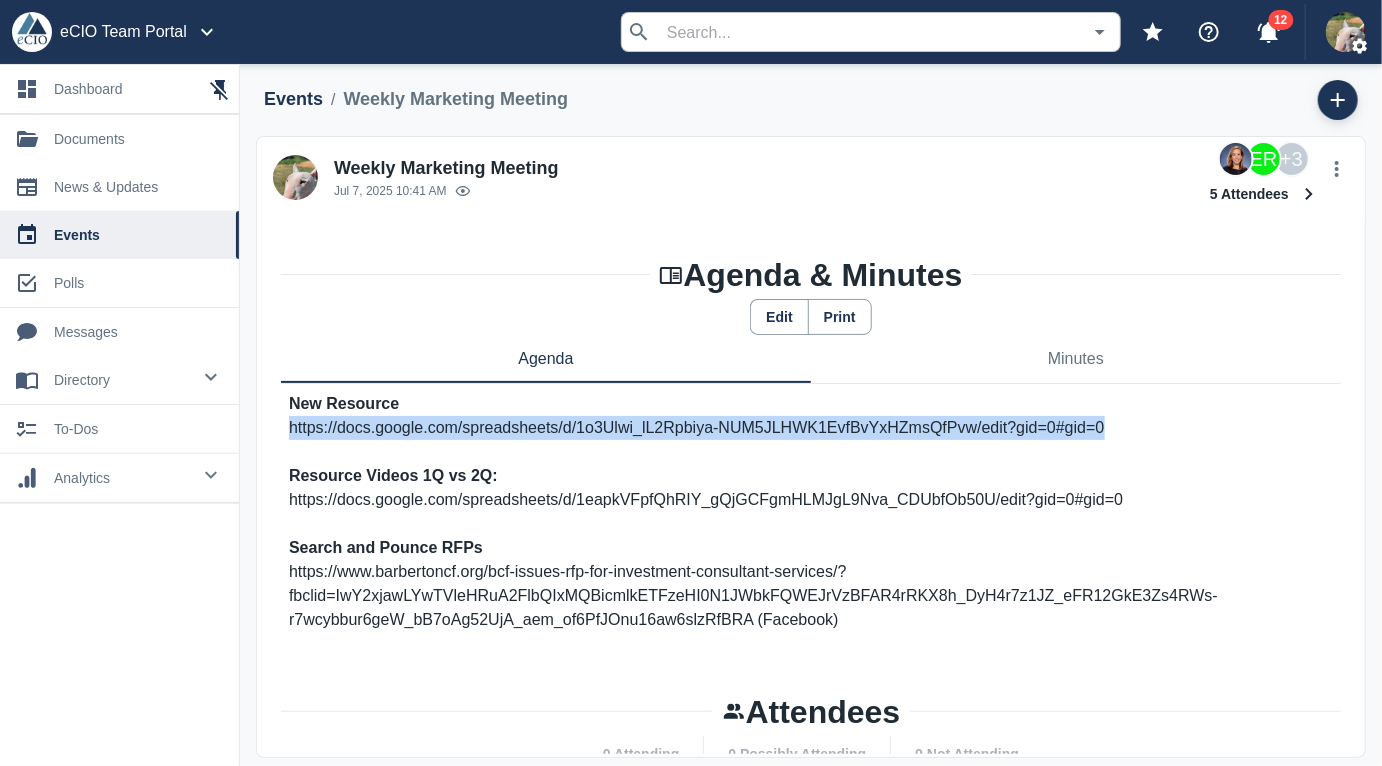drag, startPoint x: 301, startPoint y: 432, endPoint x: 1103, endPoint y: 429, distance: 802.0056 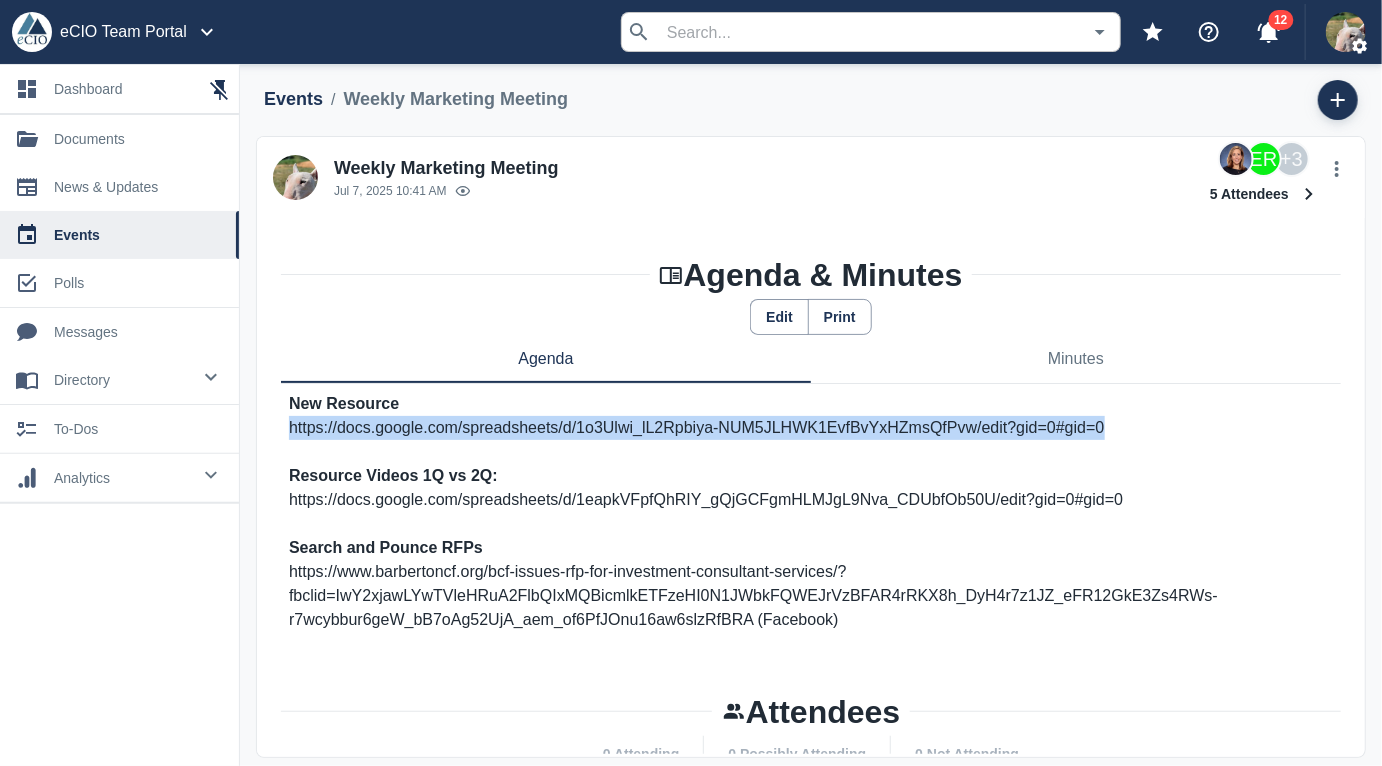 click on "New Resource https://docs.google.com/spreadsheets/d/1o3Ulwi_lL2Rpbiya-NUM5JLHWK1EvfBvYxHZmsQfPvw/edit?gid=0#gid=0 Resource Videos 1Q vs 2Q: https://docs.google.com/spreadsheets/d/1eapkVFpfQhRIY_gQjGCFgmHLMJgL9Nva_CDUbfOb50U/edit?gid=0#gid=0 Search and Pounce RFPs https://www.barbertoncf.org/bcf-issues-rfp-for-investment-consultant-services/?fbclid=IwY2xjawLYwTVleHRuA2FlbQIxMQBicmlkETFzeHI0N1JWbkFQWEJrVzBFAR4rRKX8h_DyH4r7z1JZ_eFR12GkE3Zs4RWs-r7wcybbur6geW_bB7oAg52UjA_aem_of6PfJOnu16aw6slzRfBRA (Facebook)" at bounding box center (811, 524) 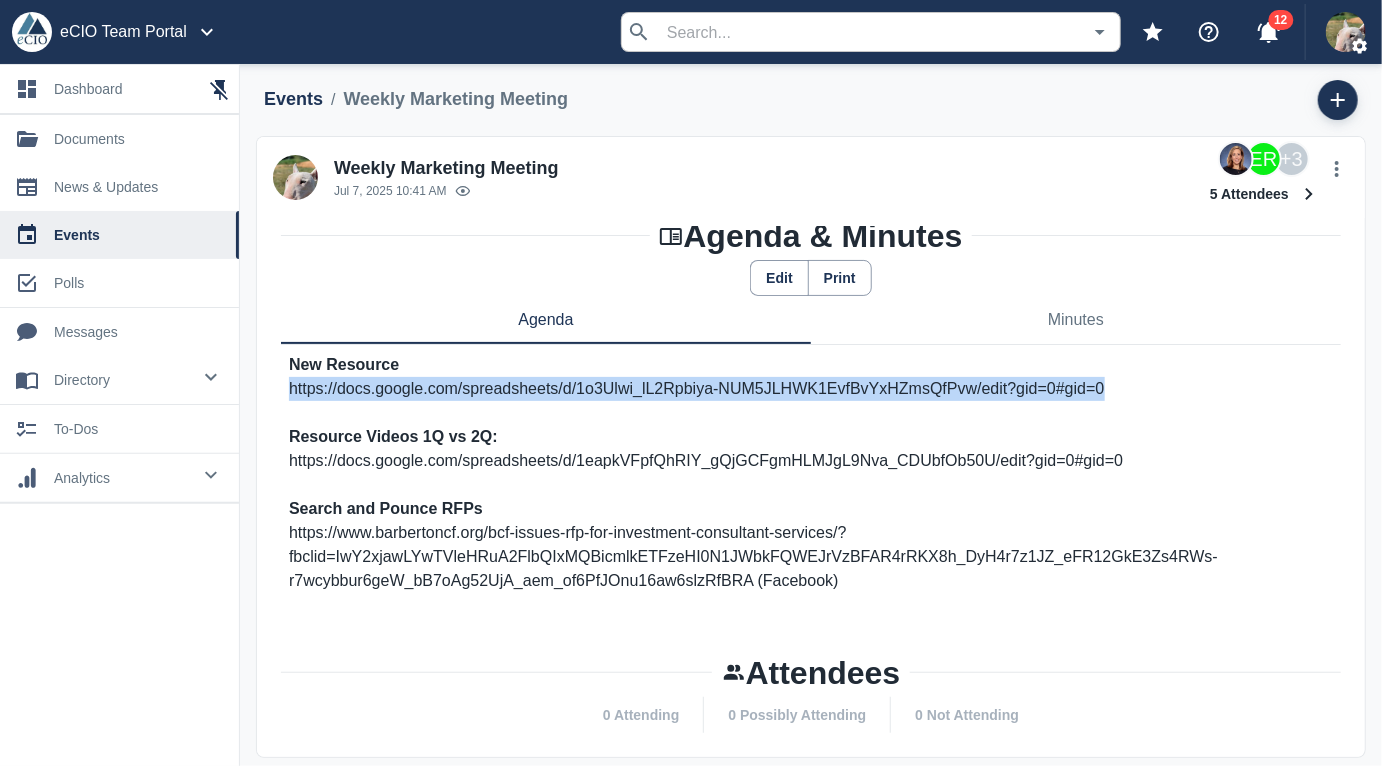 scroll, scrollTop: 248, scrollLeft: 0, axis: vertical 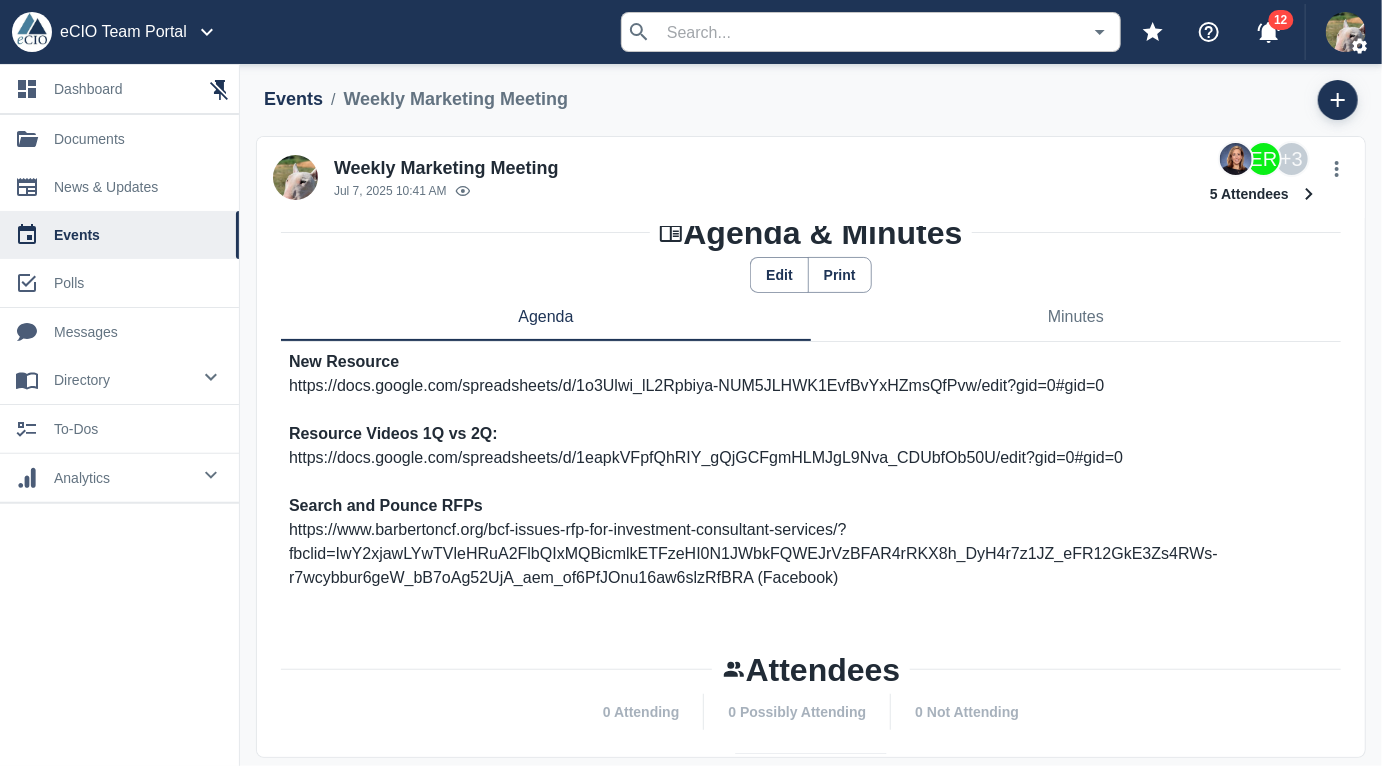 click on "Search and Pounce RFPs" at bounding box center [344, 361] 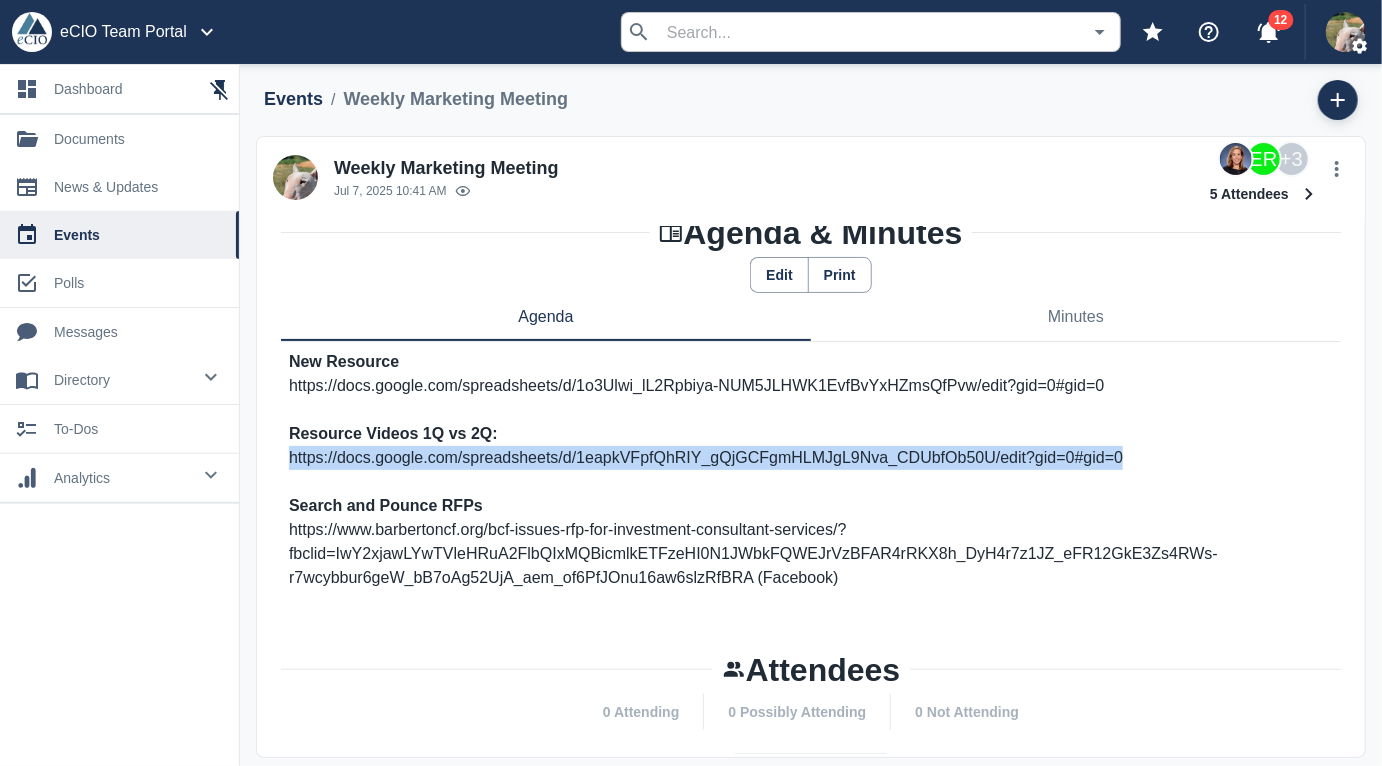 drag, startPoint x: 310, startPoint y: 455, endPoint x: 1146, endPoint y: 448, distance: 836.0293 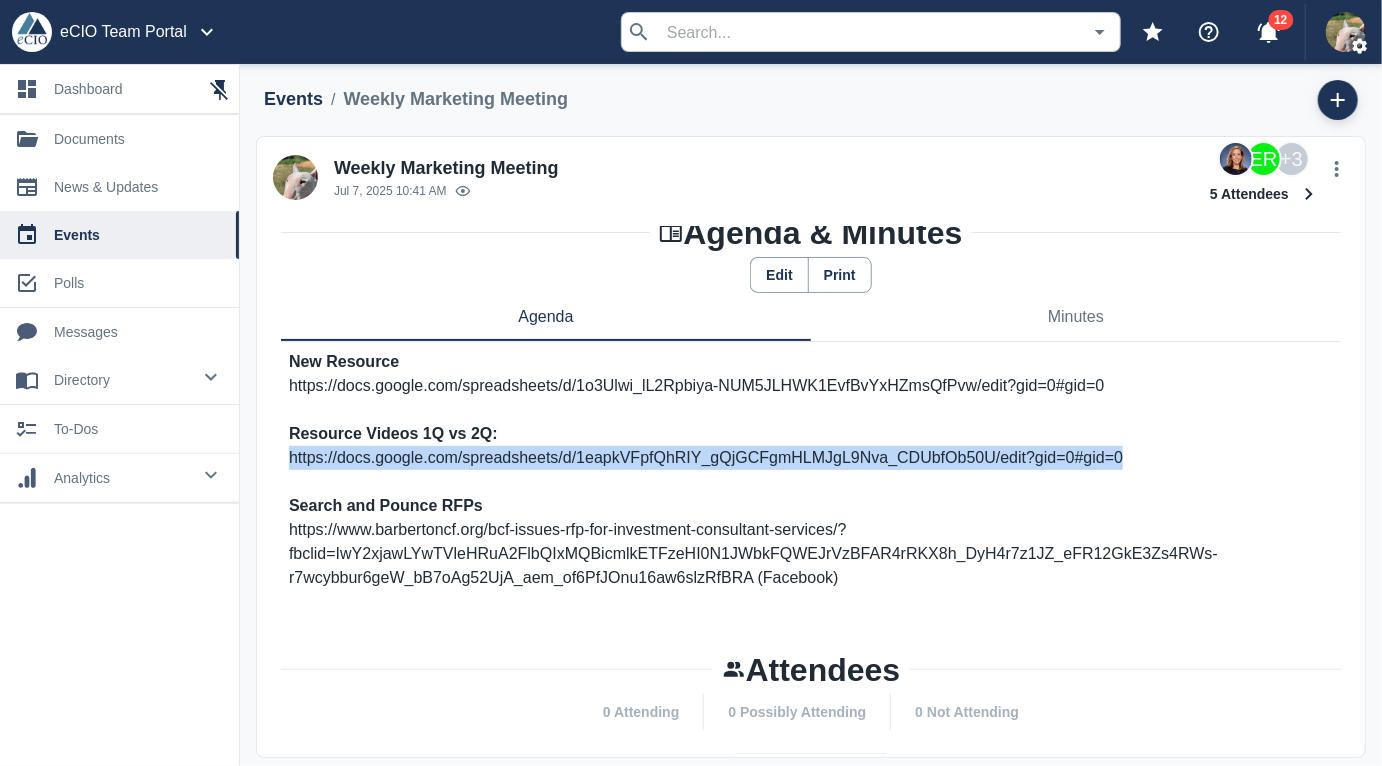 click on "https://docs.google.com/spreadsheets/d/1eapkVFpfQhRIY_gQjGCFgmHLMJgL9Nva_CDUbfOb50U/edit?gid=0#gid=0" at bounding box center (811, 458) 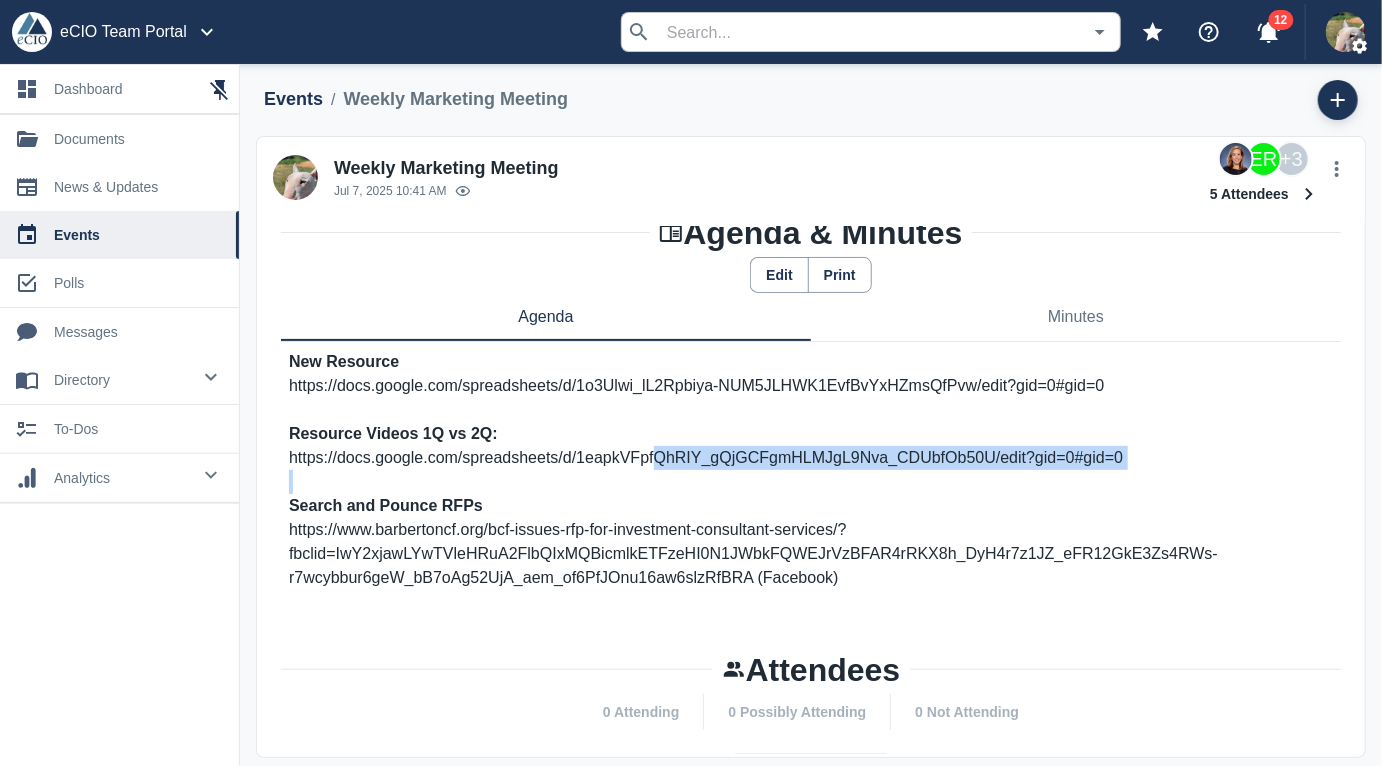 drag, startPoint x: 653, startPoint y: 453, endPoint x: 798, endPoint y: 480, distance: 147.49237 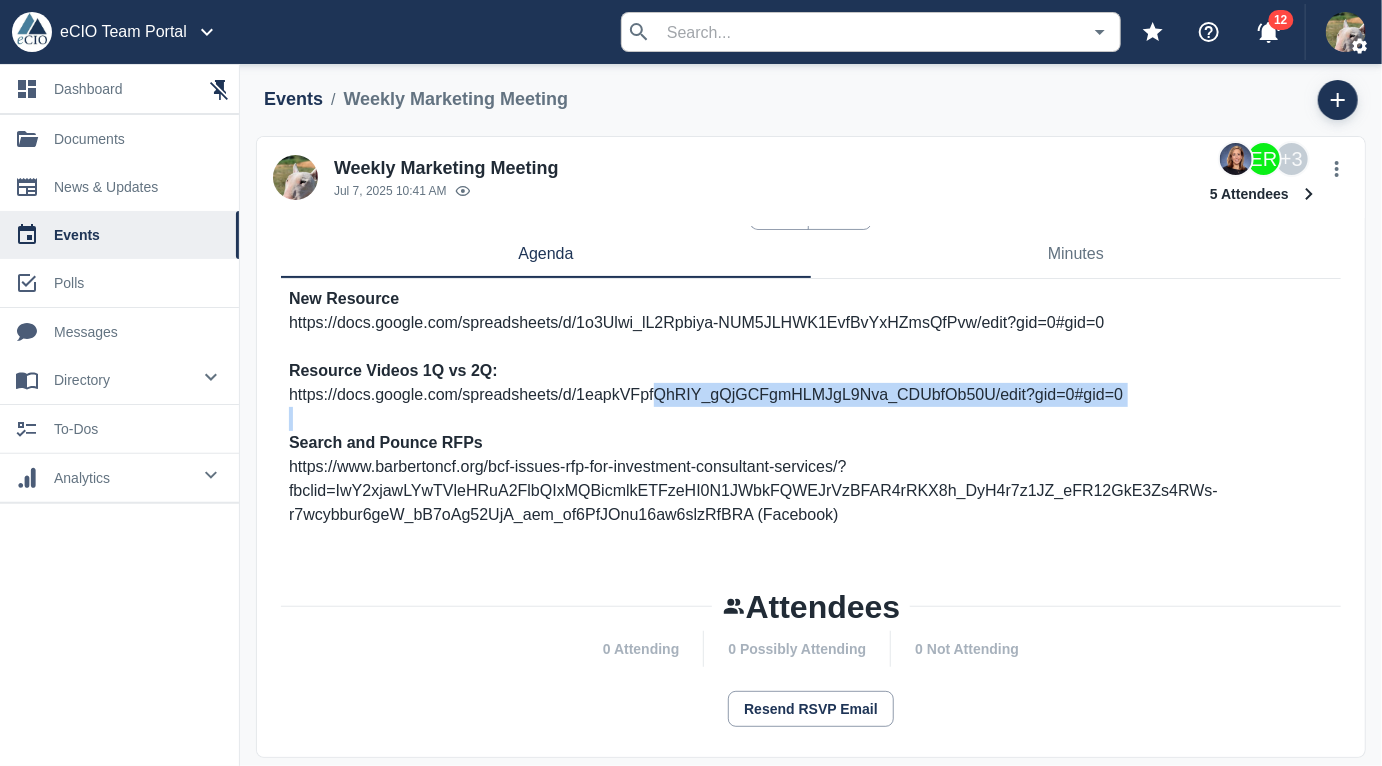 scroll, scrollTop: 340, scrollLeft: 0, axis: vertical 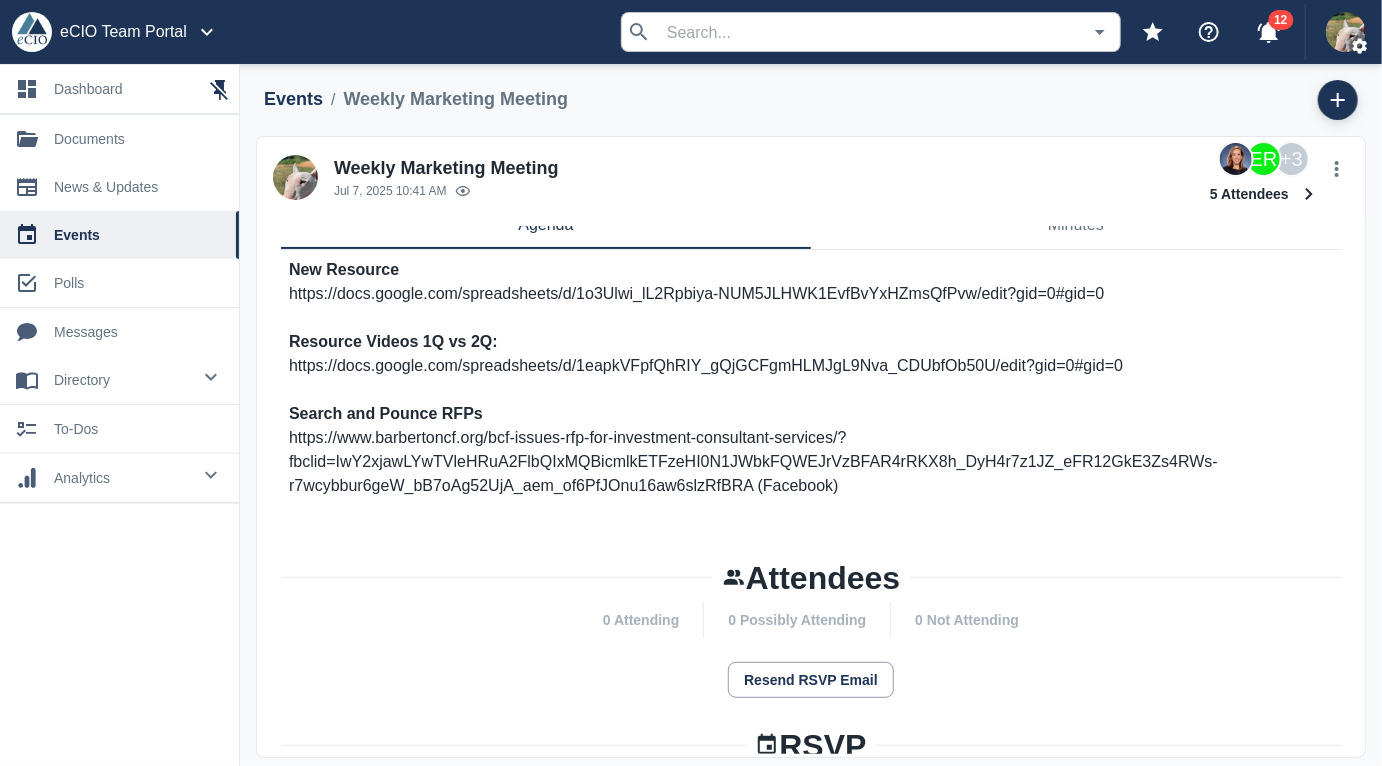 click at bounding box center (811, 510) 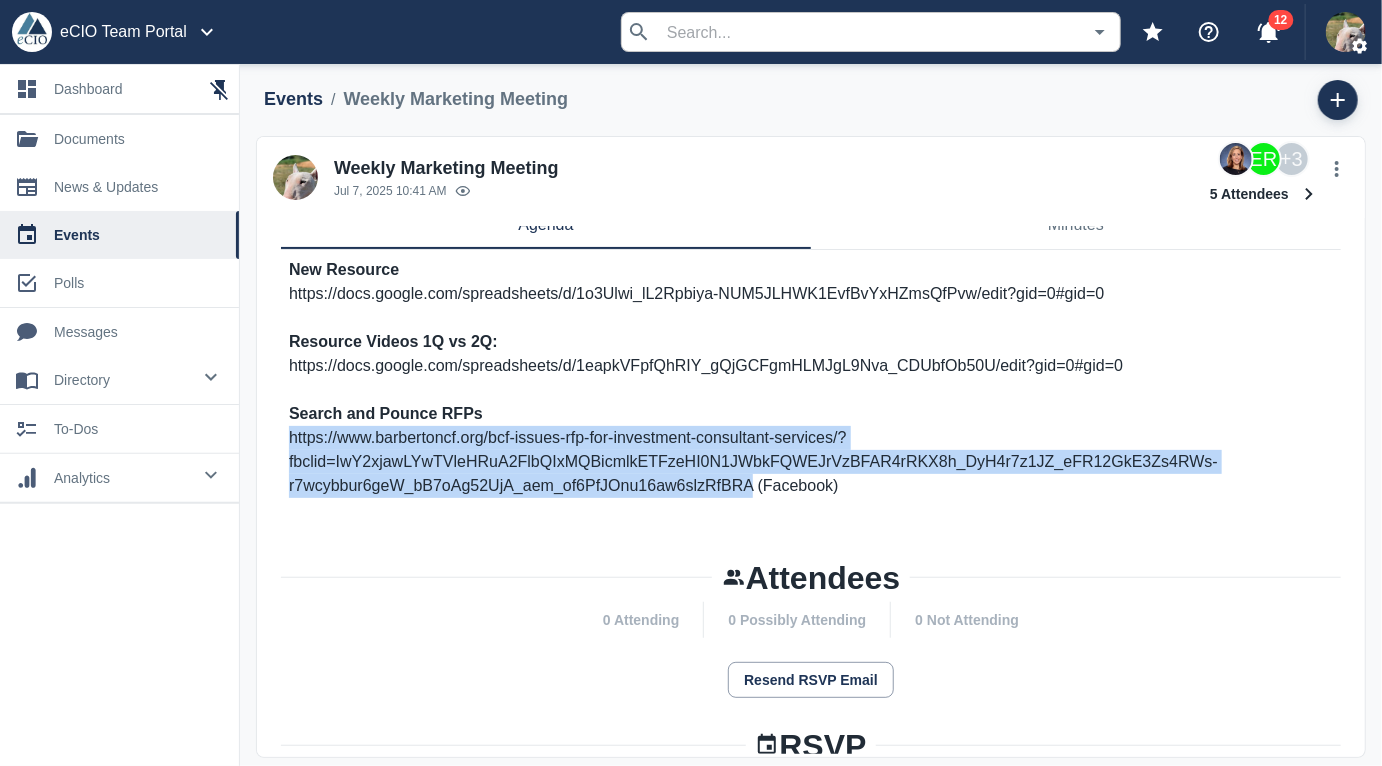 drag, startPoint x: 283, startPoint y: 441, endPoint x: 749, endPoint y: 477, distance: 467.3885 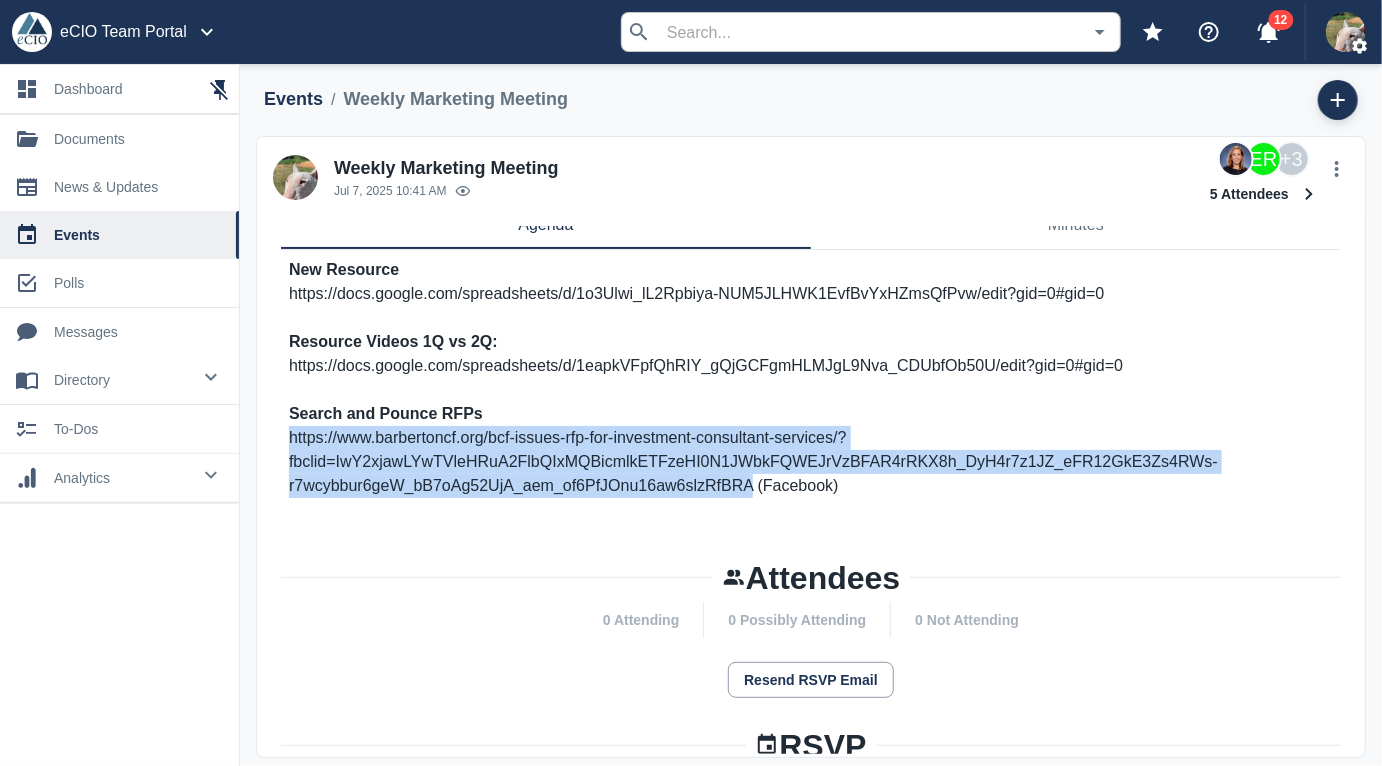 click on "New Resource https://docs.google.com/spreadsheets/d/1o3Ulwi_lL2Rpbiya-NUM5JLHWK1EvfBvYxHZmsQfPvw/edit?gid=0#gid=0 Resource Videos 1Q vs 2Q: https://docs.google.com/spreadsheets/d/1eapkVFpfQhRIY_gQjGCFgmHLMJgL9Nva_CDUbfOb50U/edit?gid=0#gid=0 Search and Pounce RFPs https://www.barbertoncf.org/bcf-issues-rfp-for-investment-consultant-services/?fbclid=IwY2xjawLYwTVleHRuA2FlbQIxMQBicmlkETFzeHI0N1JWbkFQWEJrVzBFAR4rRKX8h_DyH4r7z1JZ_eFR12GkE3Zs4RWs-r7wcybbur6geW_bB7oAg52UjA_aem_of6PfJOnu16aw6slzRfBRA (Facebook)" at bounding box center [811, 390] 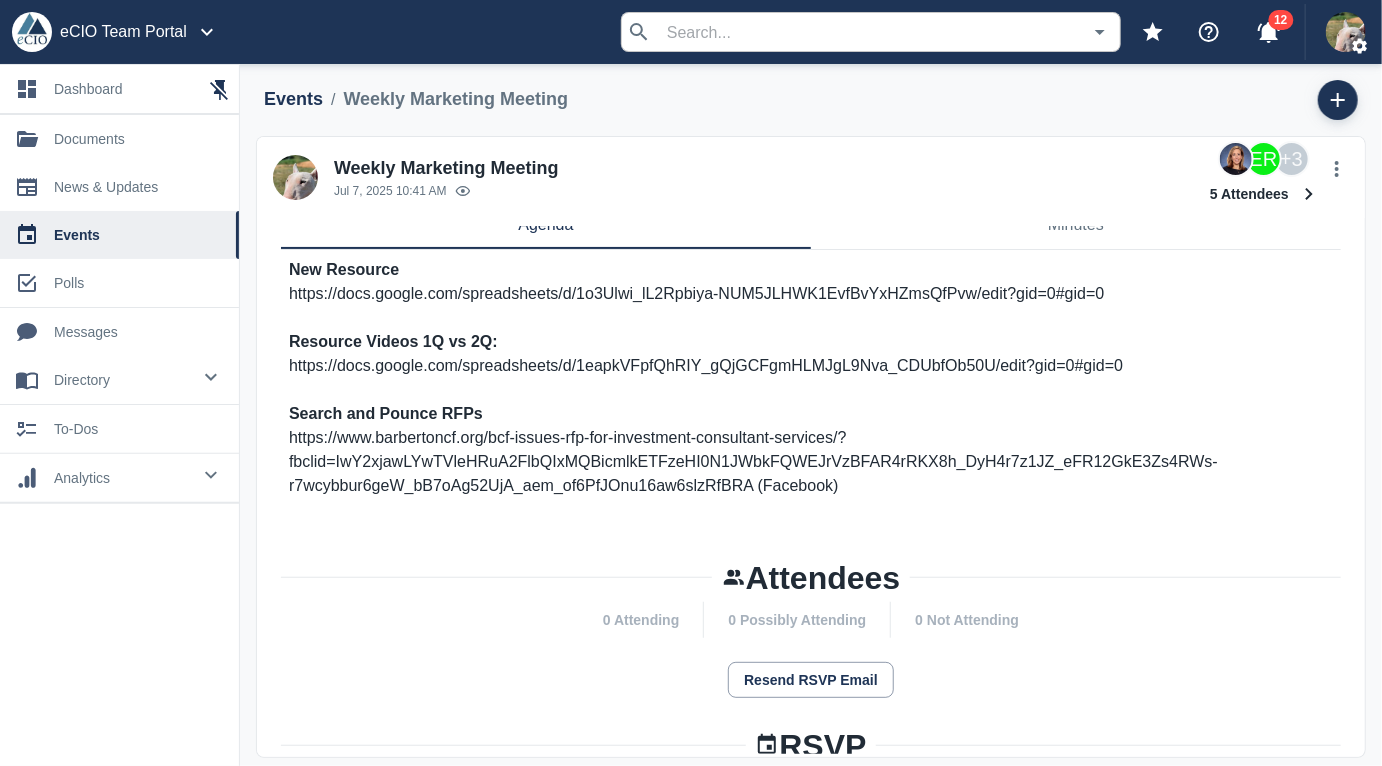 click on "Search and Pounce RFPs" at bounding box center (811, 414) 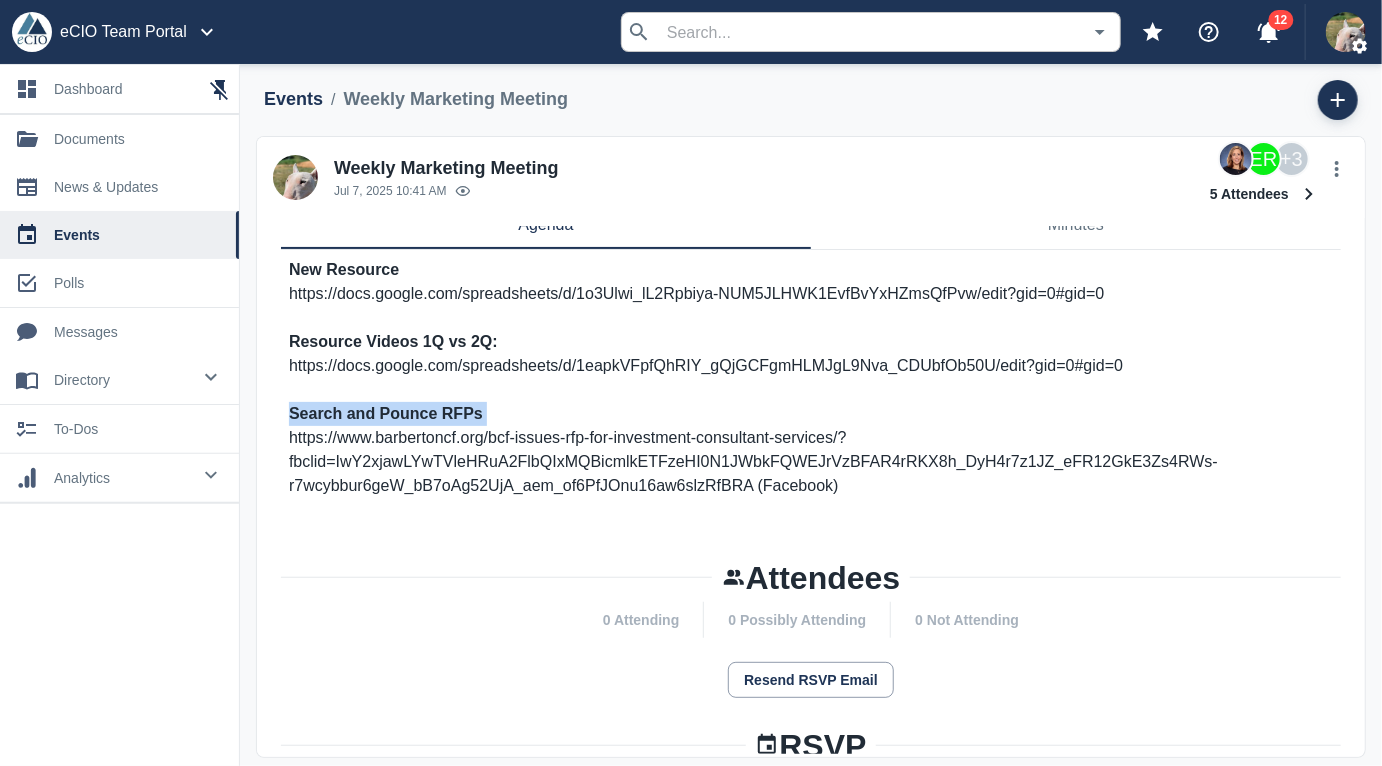 drag, startPoint x: 500, startPoint y: 406, endPoint x: 293, endPoint y: 416, distance: 207.24141 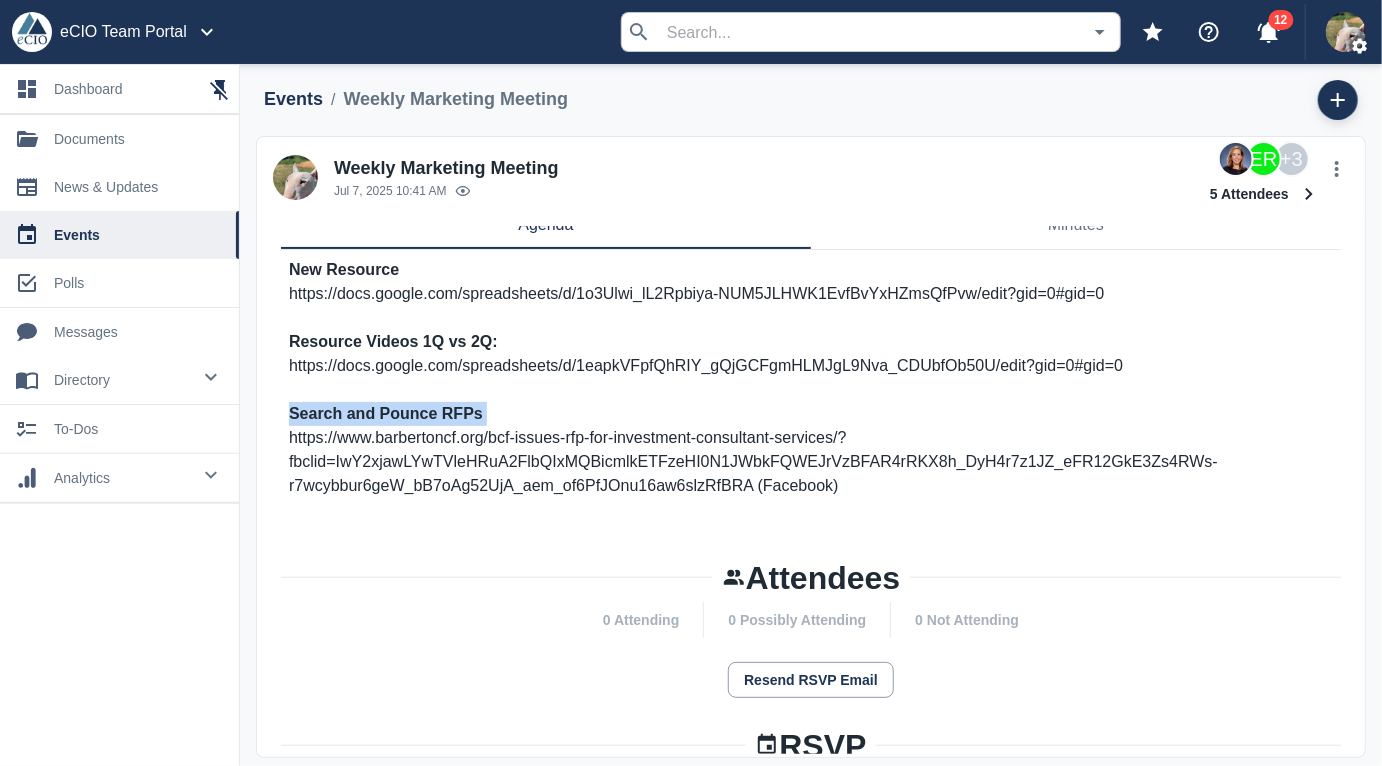 click on "Search and Pounce RFPs" at bounding box center [811, 414] 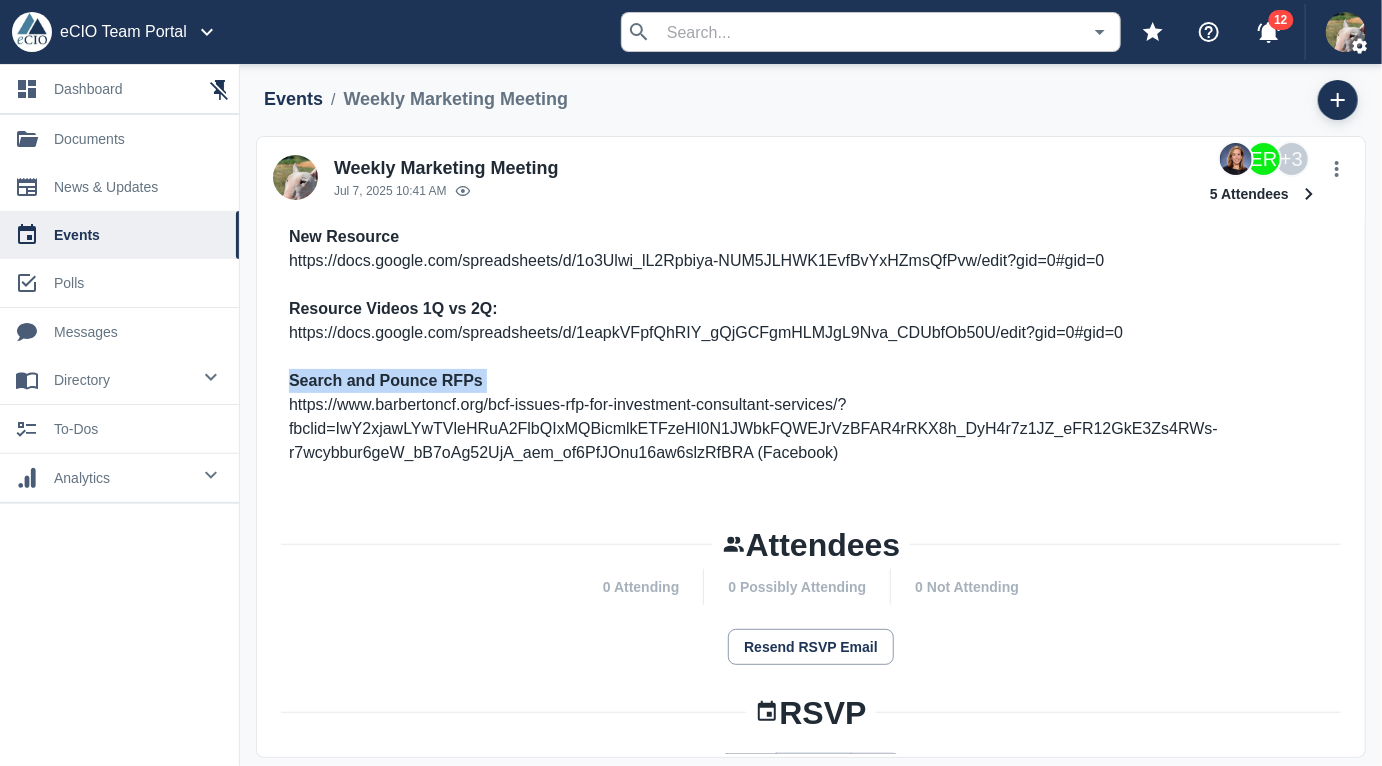 scroll, scrollTop: 374, scrollLeft: 0, axis: vertical 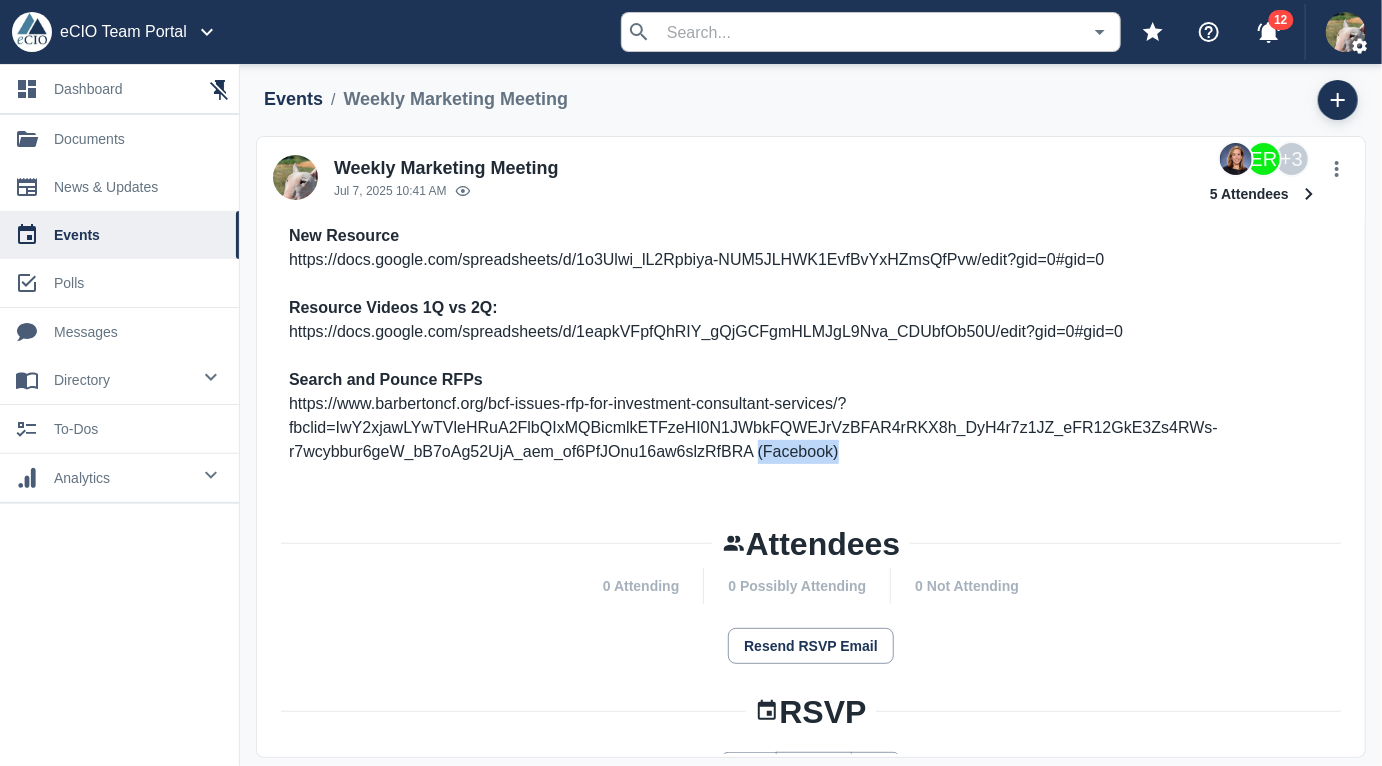 drag, startPoint x: 758, startPoint y: 451, endPoint x: 890, endPoint y: 458, distance: 132.18547 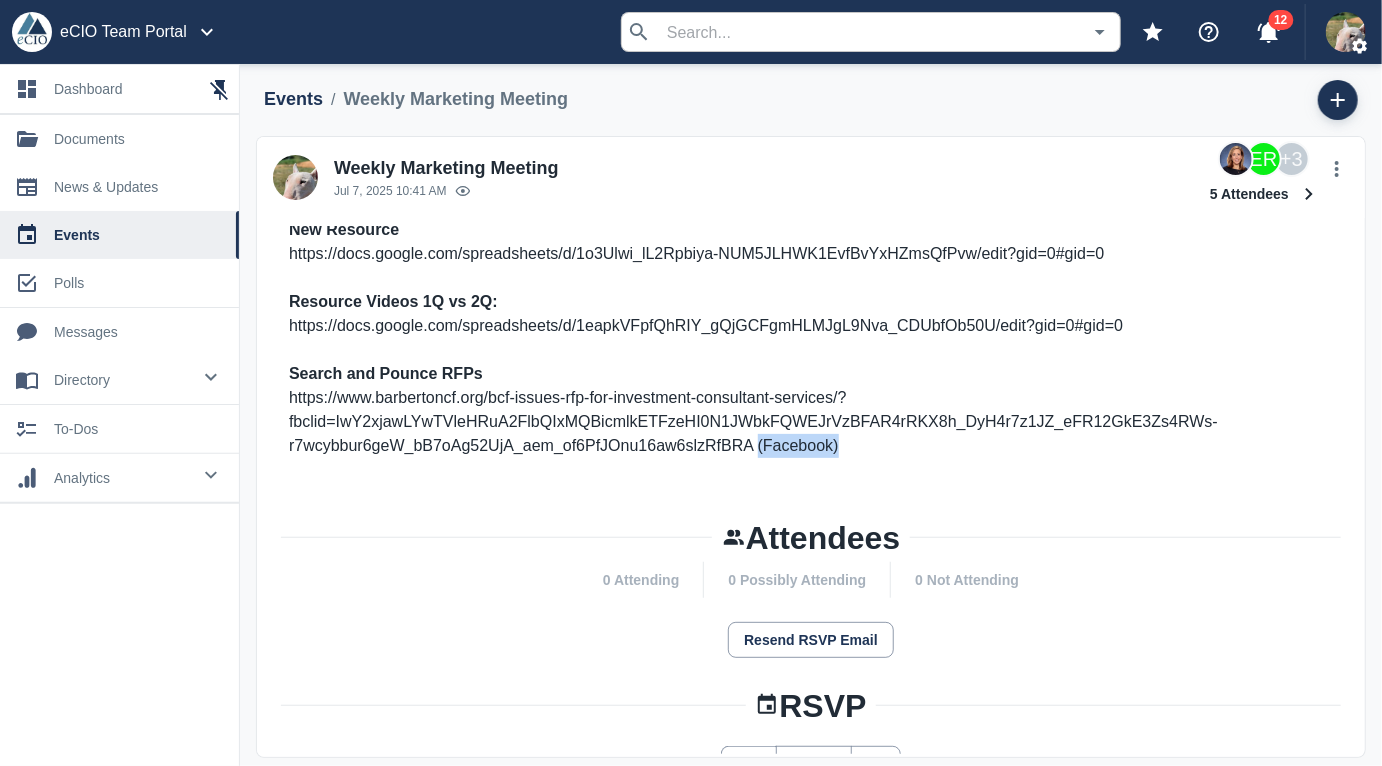 scroll, scrollTop: 381, scrollLeft: 0, axis: vertical 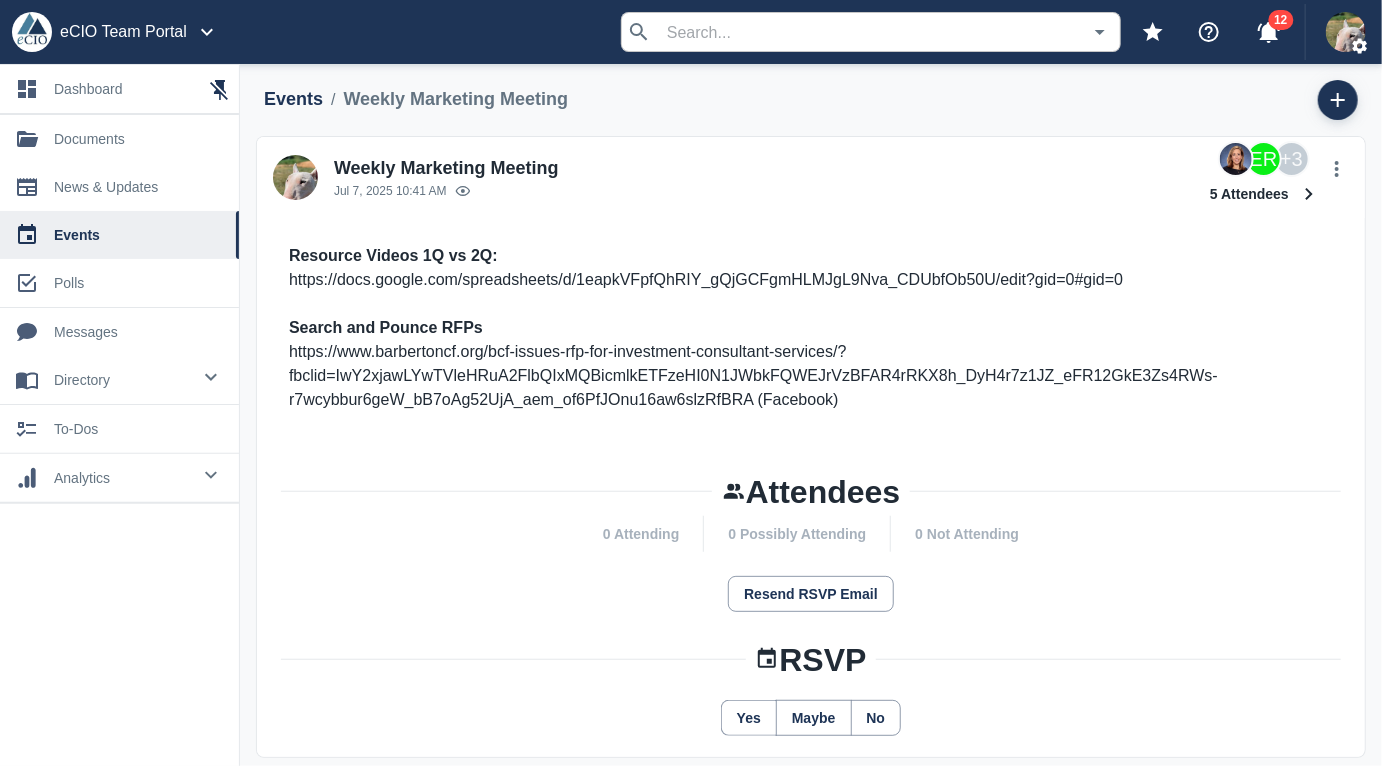 click on "https://www.barbertoncf.org/bcf-issues-rfp-for-investment-consultant-services/?fbclid=IwY2xjawLYwTVleHRuA2FlbQIxMQBicmlkETFzeHI0N1JWbkFQWEJrVzBFAR4rRKX8h_DyH4r7z1JZ_eFR12GkE3Zs4RWs-r7wcybbur6geW_bB7oAg52UjA_aem_of6PfJOnu16aw6slzRfBRA (Facebook)" at bounding box center [811, 376] 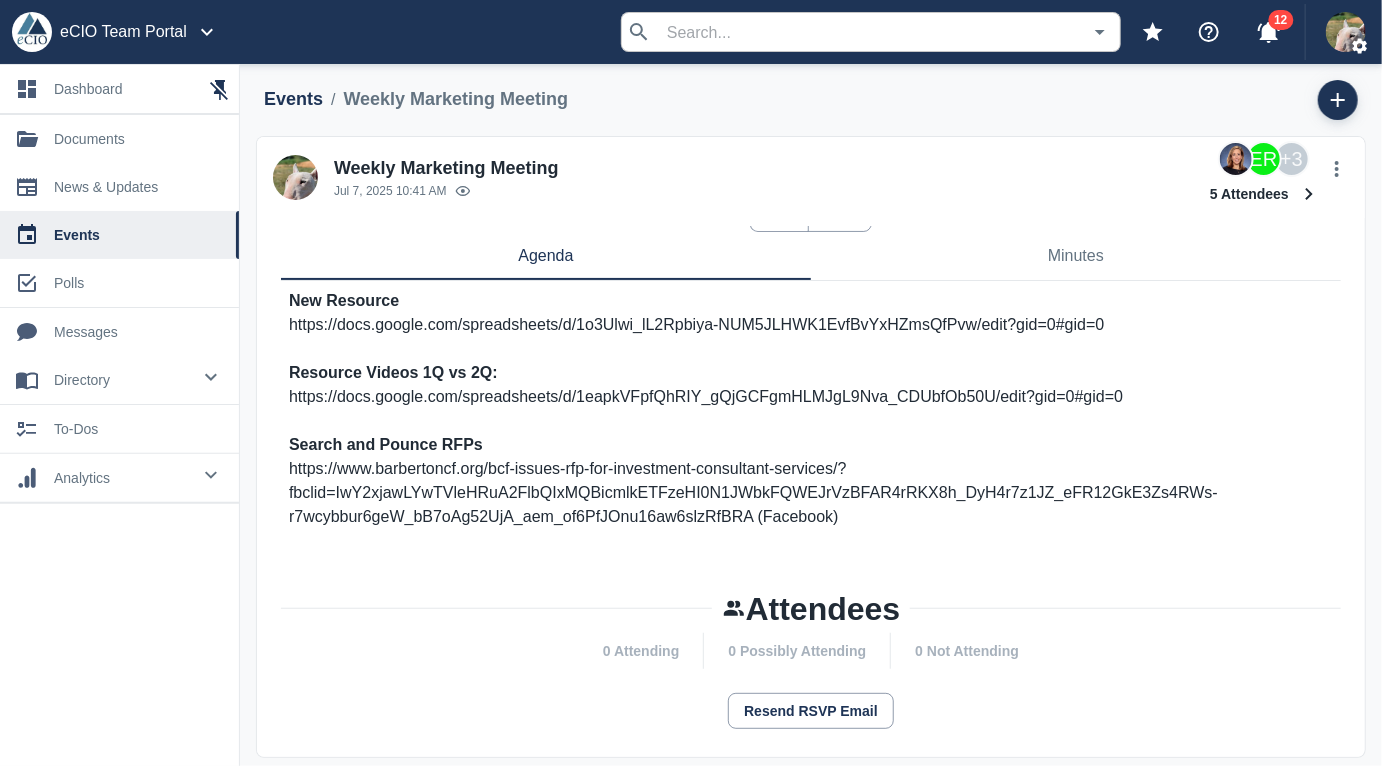 scroll, scrollTop: 307, scrollLeft: 0, axis: vertical 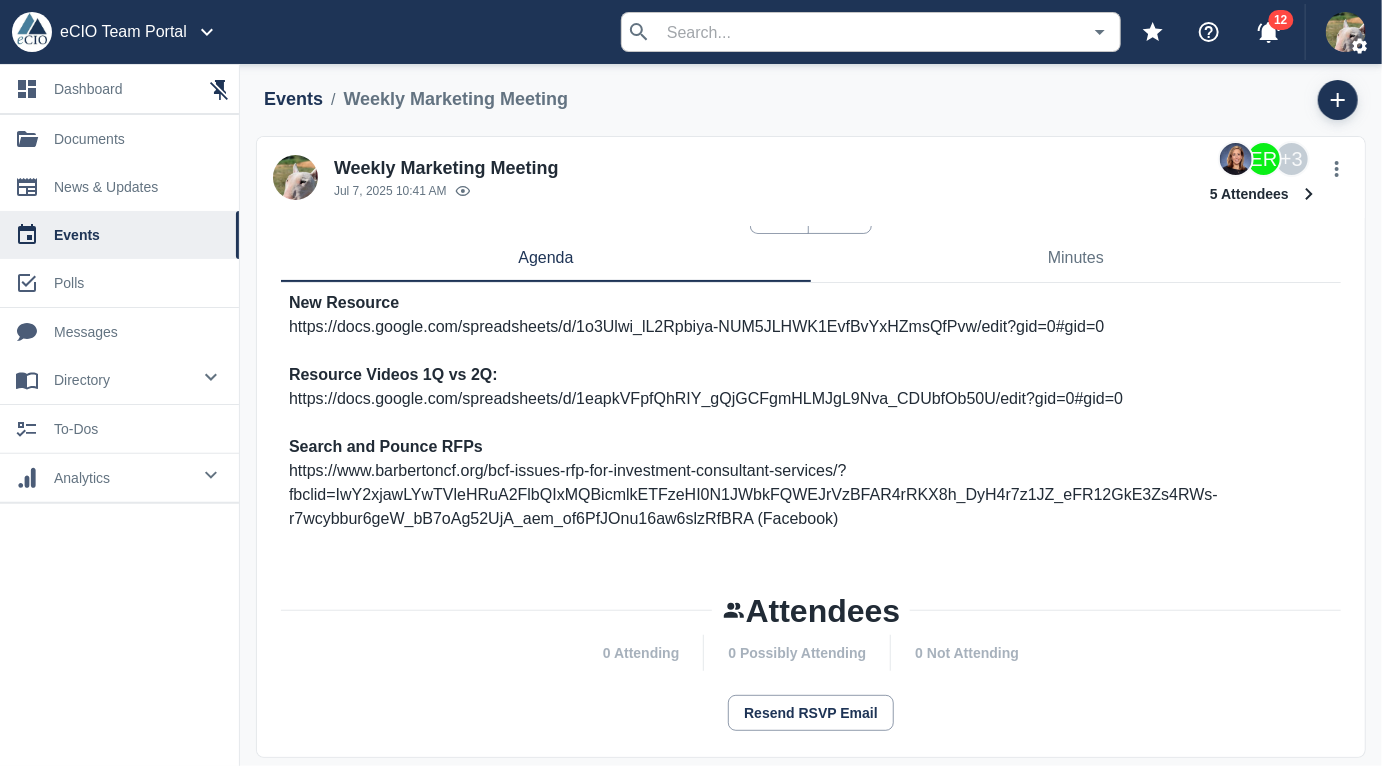 click at bounding box center [811, 543] 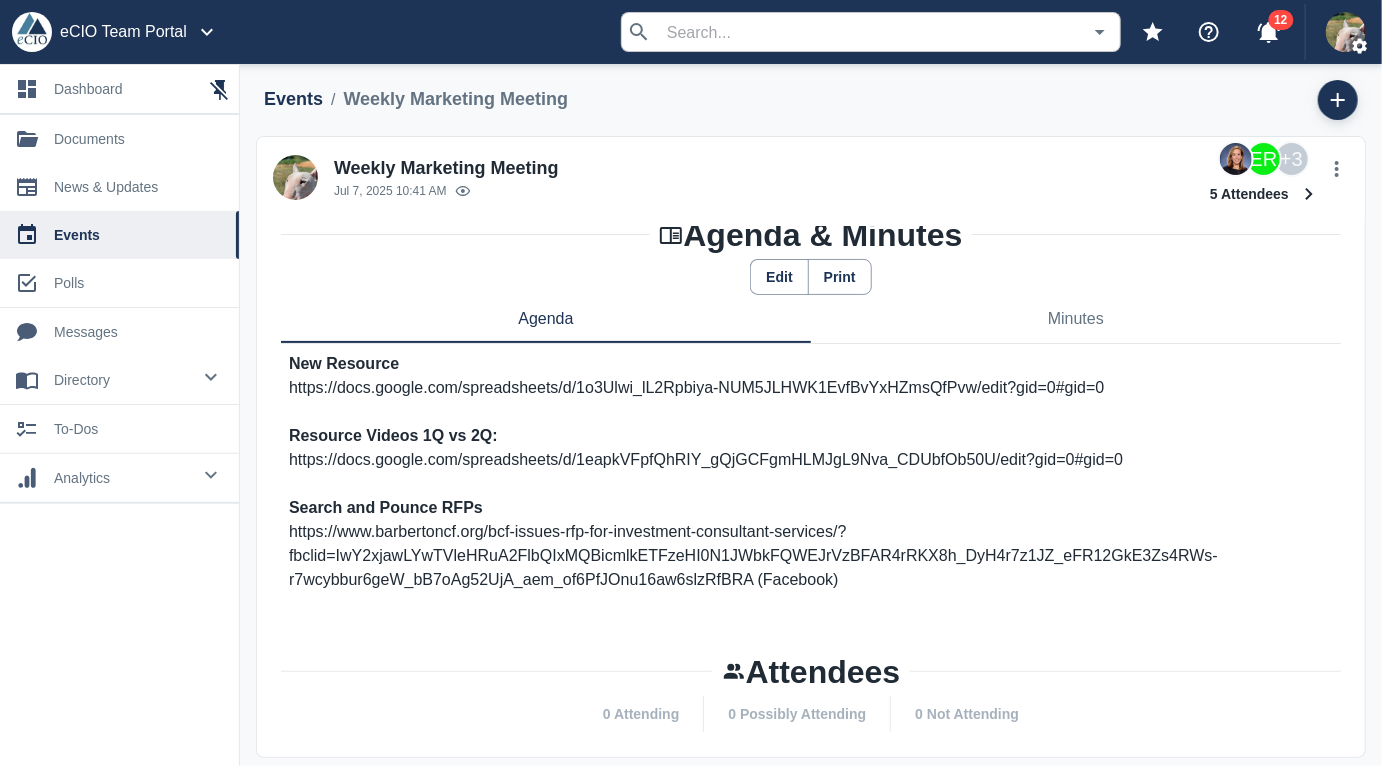 scroll, scrollTop: 242, scrollLeft: 0, axis: vertical 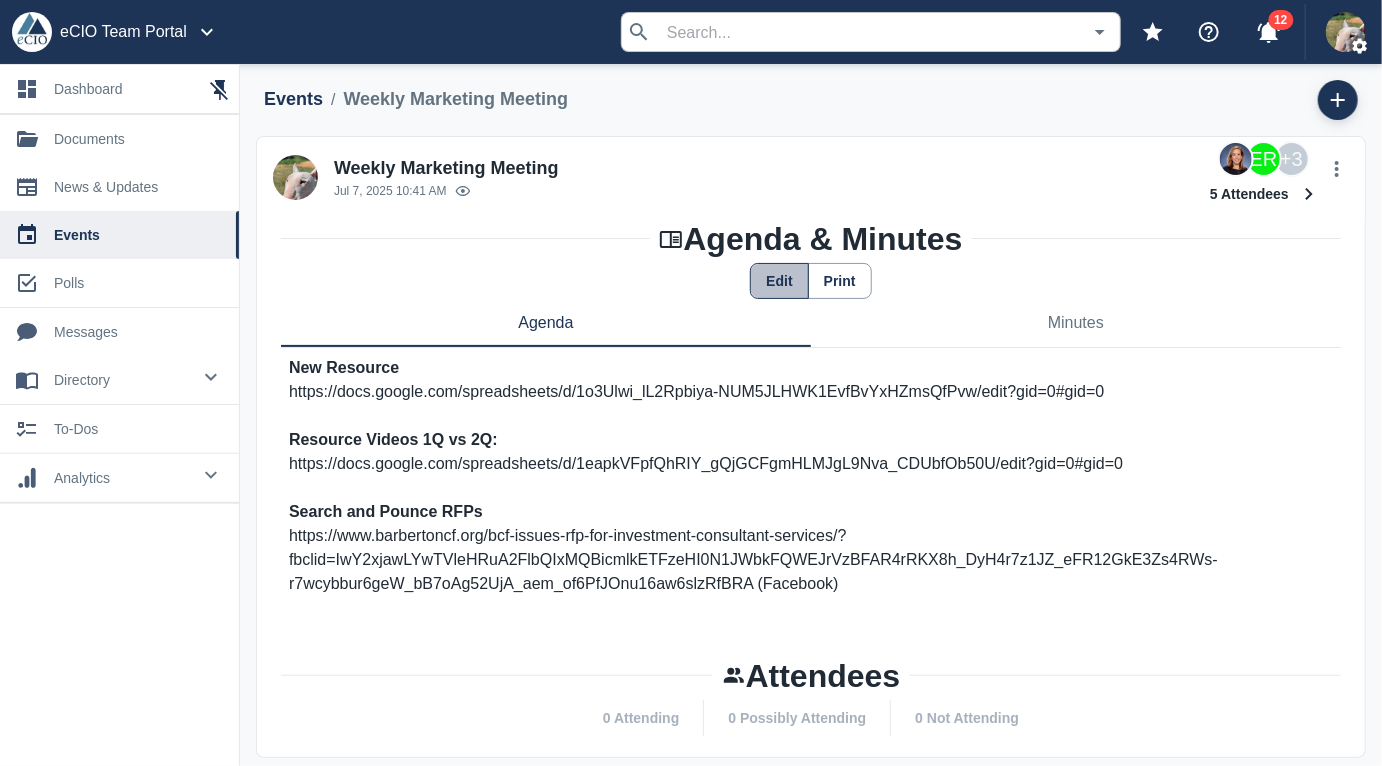 click on "Edit" at bounding box center (779, 281) 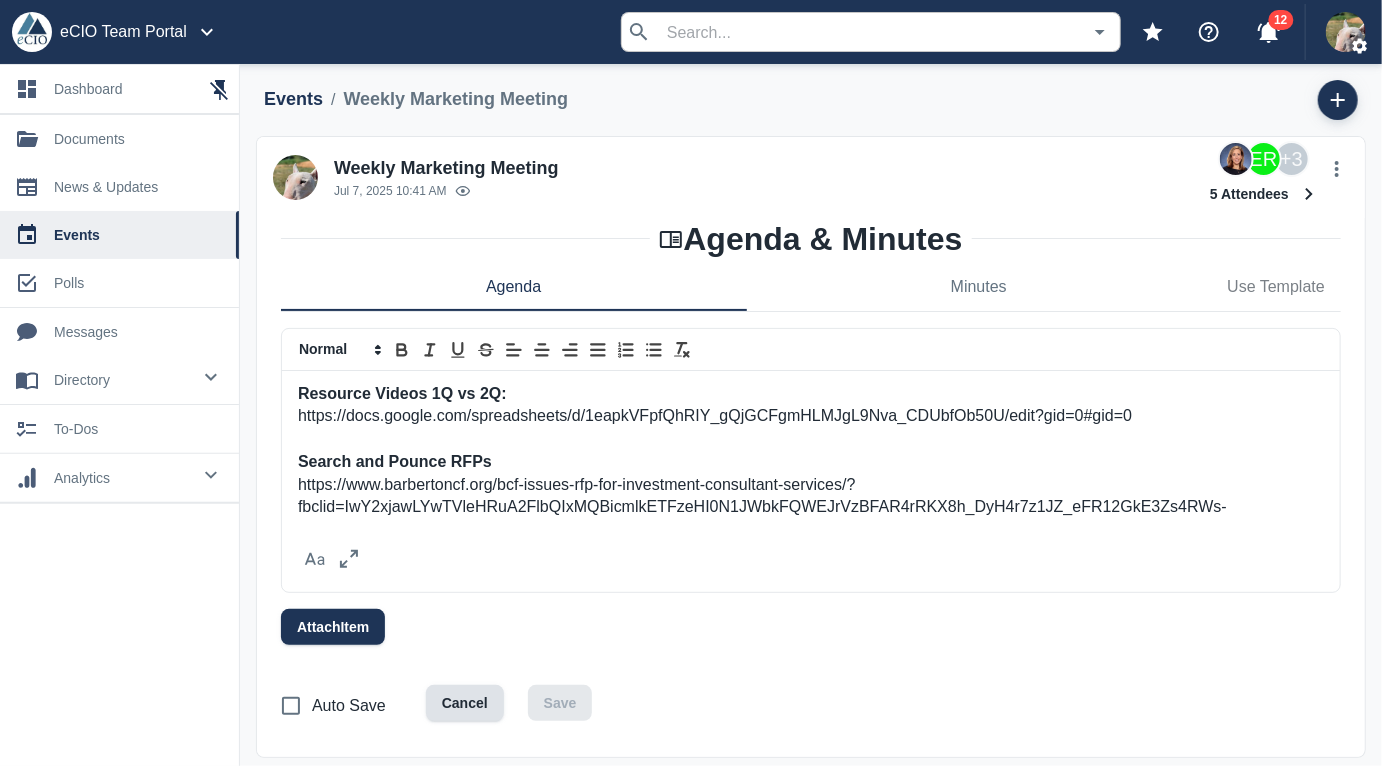 scroll, scrollTop: 128, scrollLeft: 0, axis: vertical 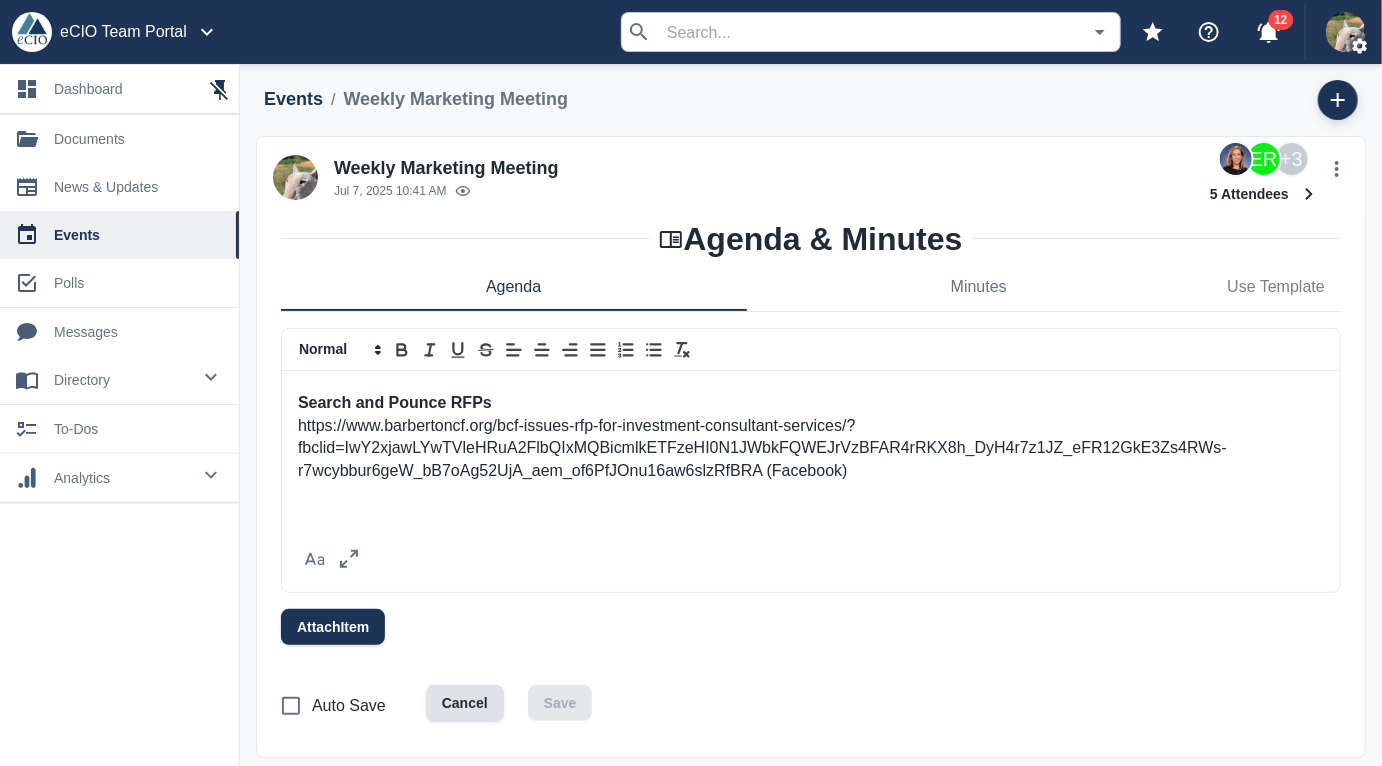click on "https://www.barbertoncf.org/bcf-issues-rfp-for-investment-consultant-services/?fbclid=IwY2xjawLYwTVleHRuA2FlbQIxMQBicmlkETFzeHI0N1JWbkFQWEJrVzBFAR4rRKX8h_DyH4r7z1JZ_eFR12GkE3Zs4RWs-r7wcybbur6geW_bB7oAg52UjA_aem_of6PfJOnu16aw6slzRfBRA (Facebook)" at bounding box center (811, 449) 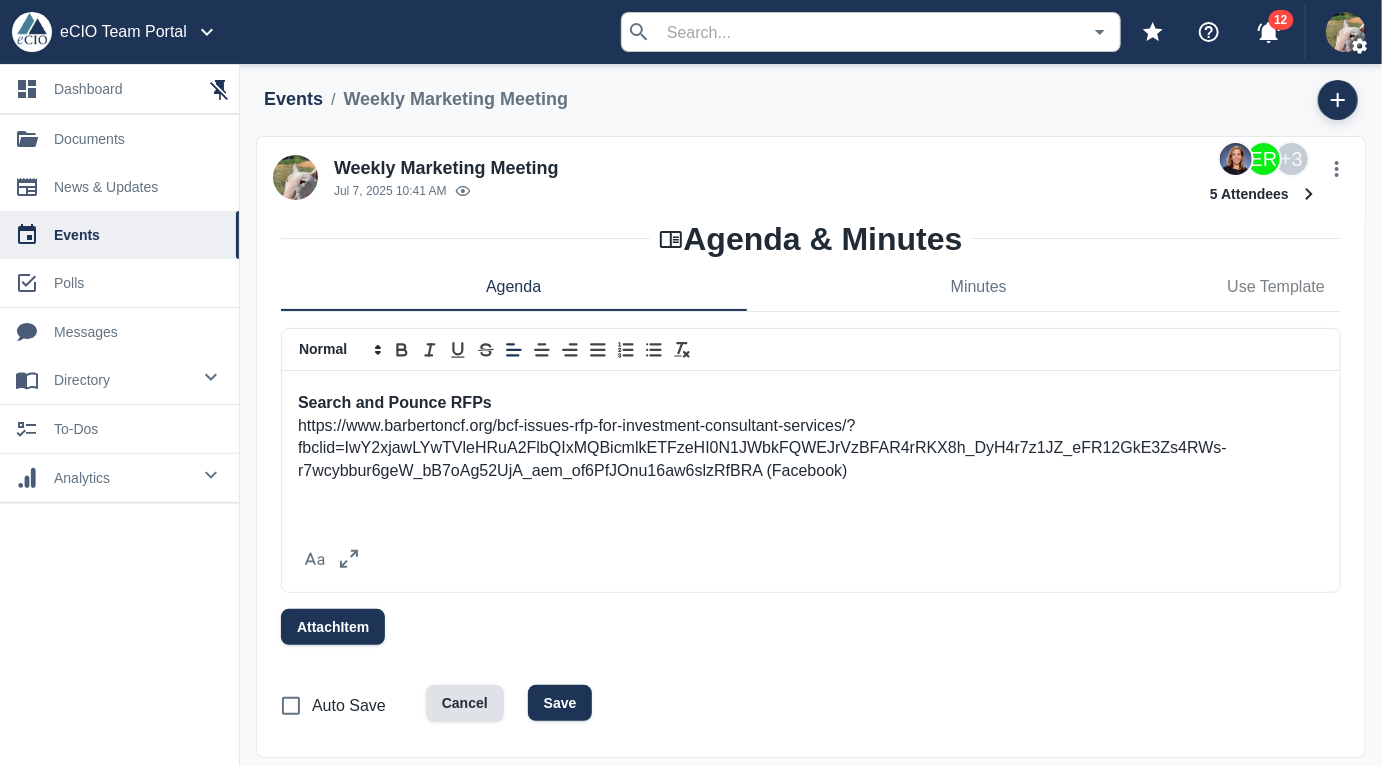 scroll, scrollTop: 137, scrollLeft: 0, axis: vertical 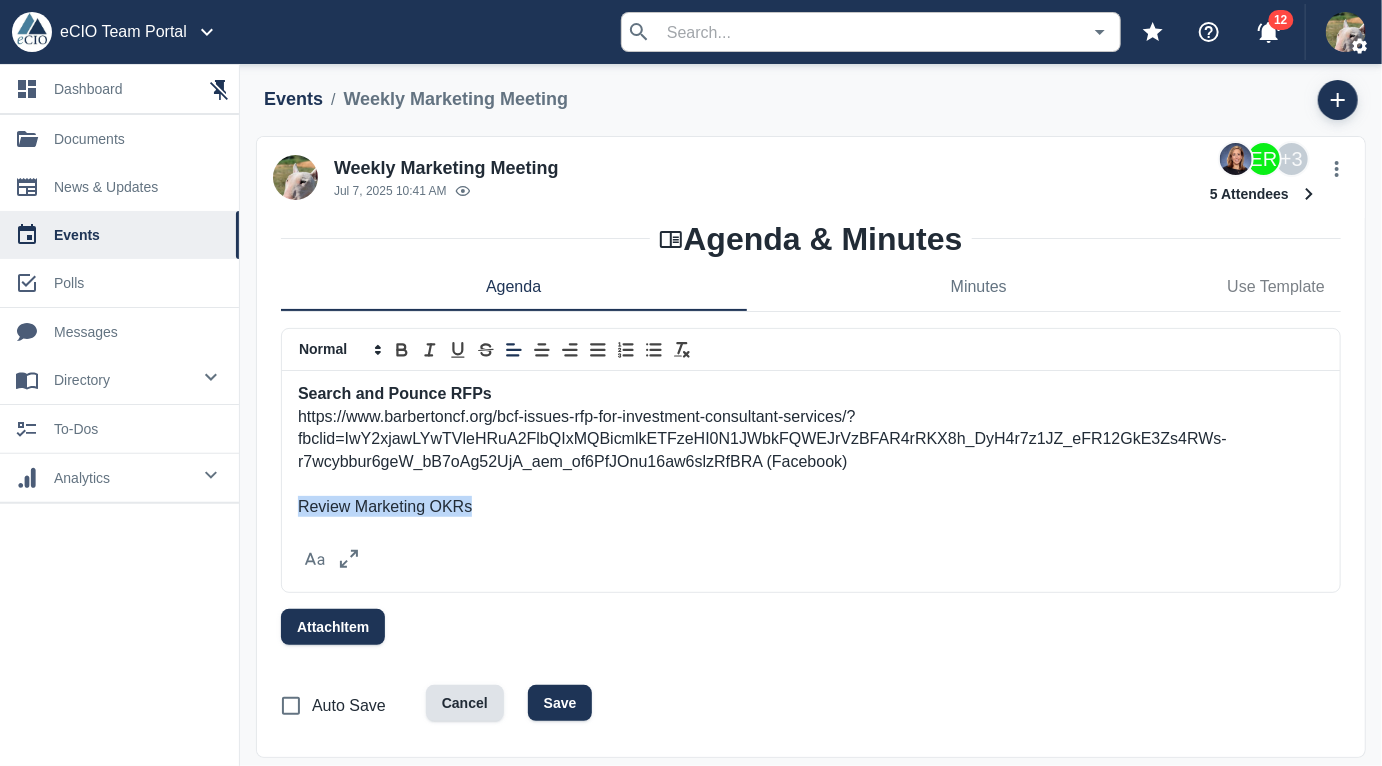 drag, startPoint x: 496, startPoint y: 498, endPoint x: 166, endPoint y: 497, distance: 330.00153 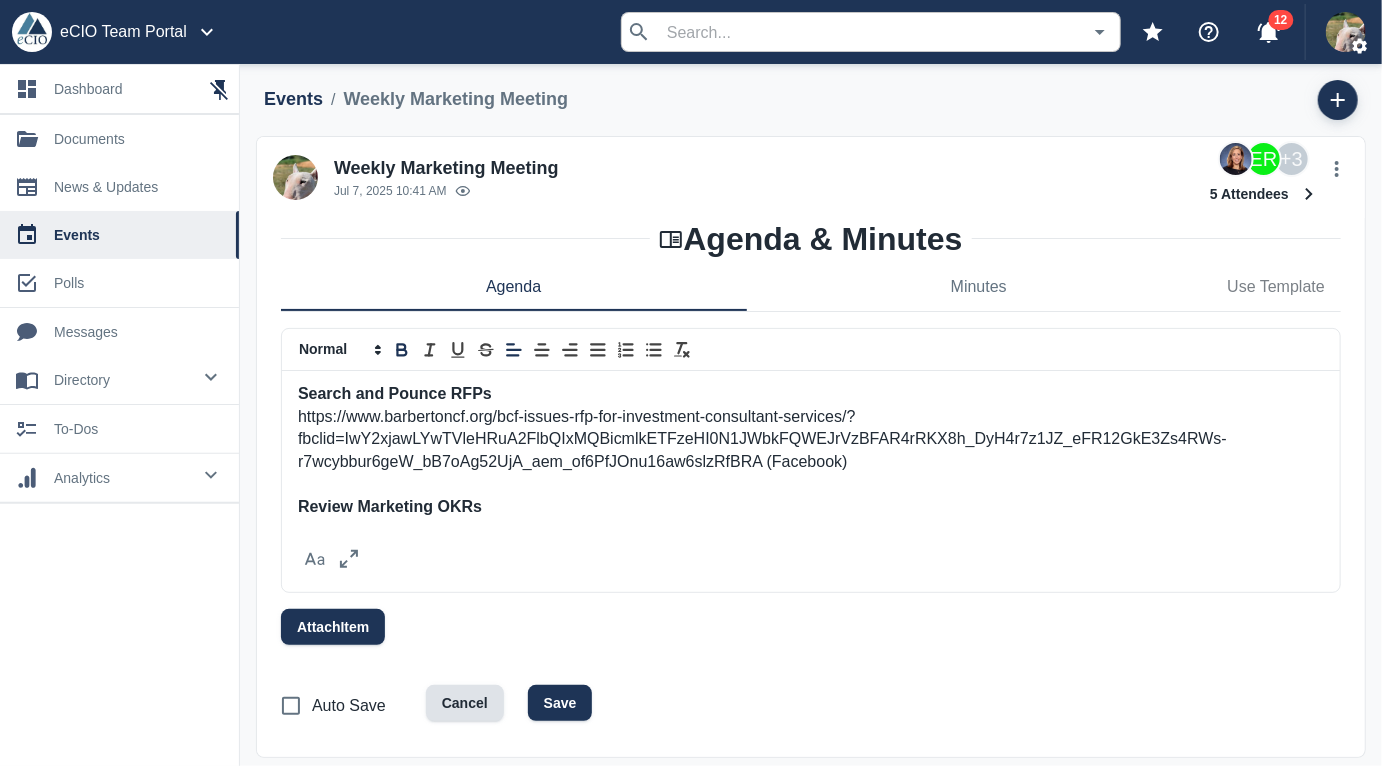 click at bounding box center [811, 485] 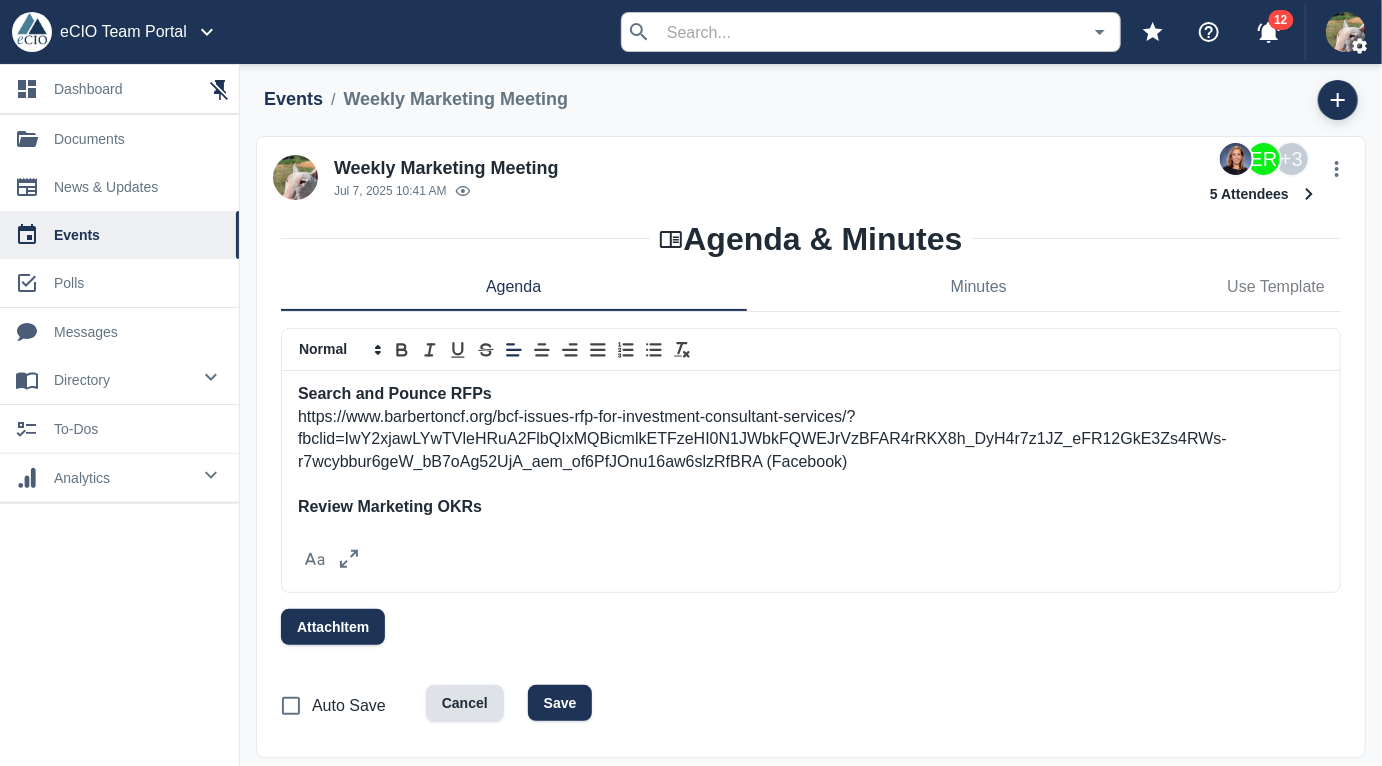 click on "Review Marketing OKRs" at bounding box center (811, 507) 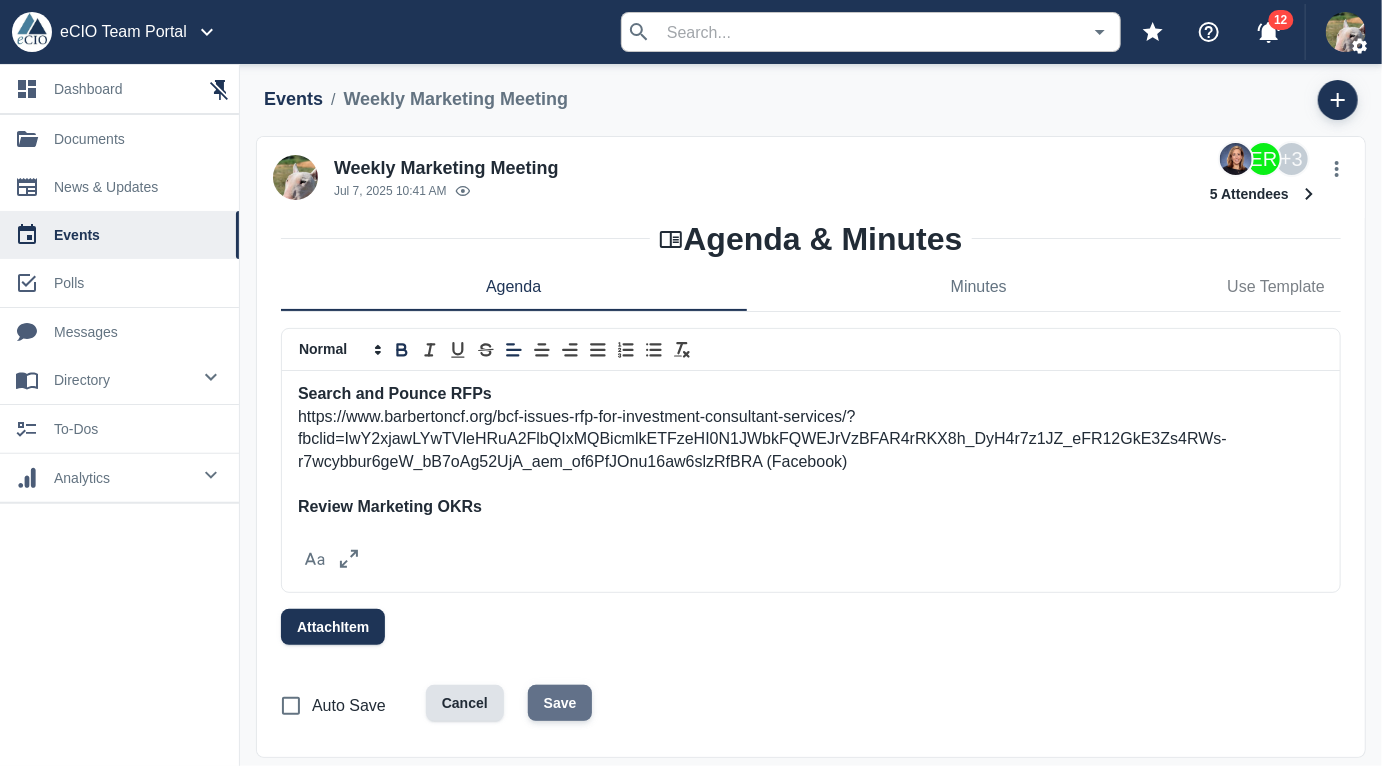 click on "Save" at bounding box center [560, 703] 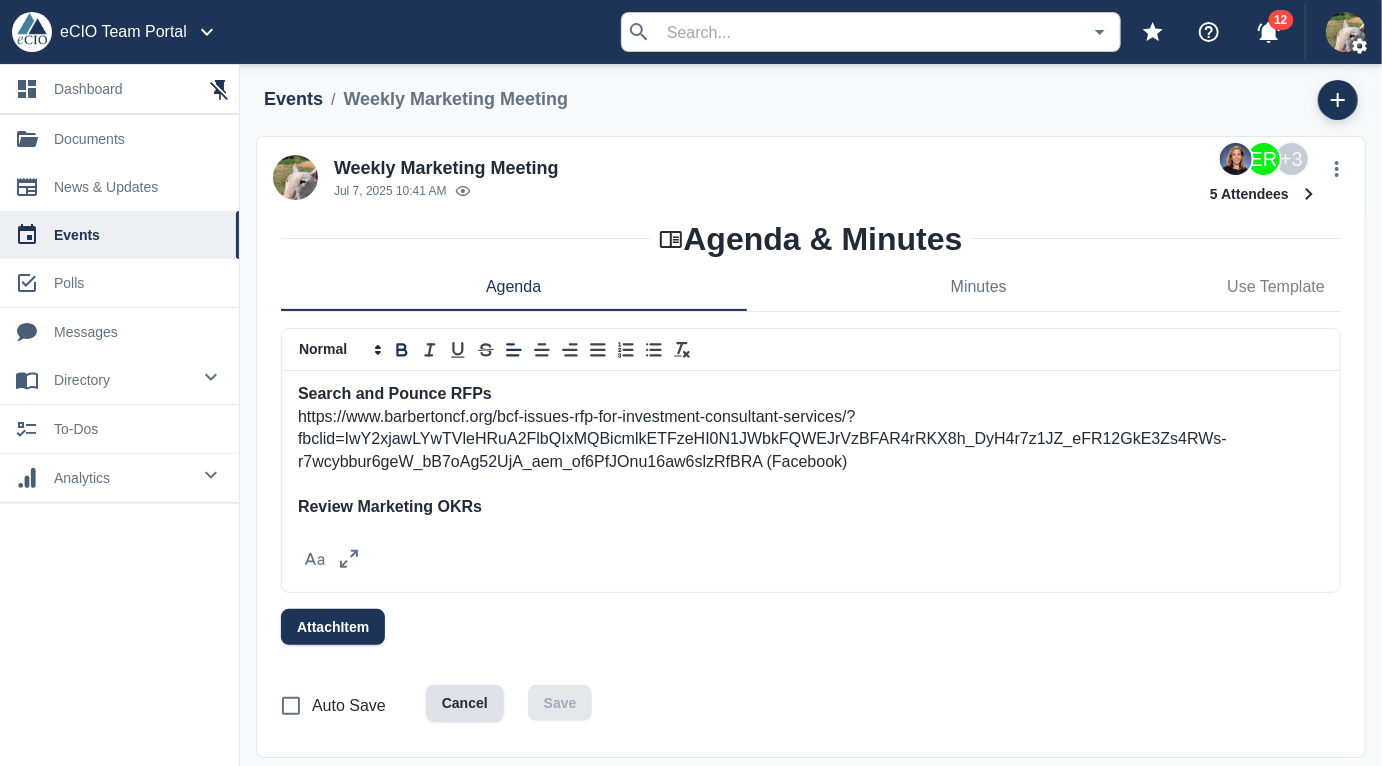 click on "Review Marketing OKRs" at bounding box center [811, 507] 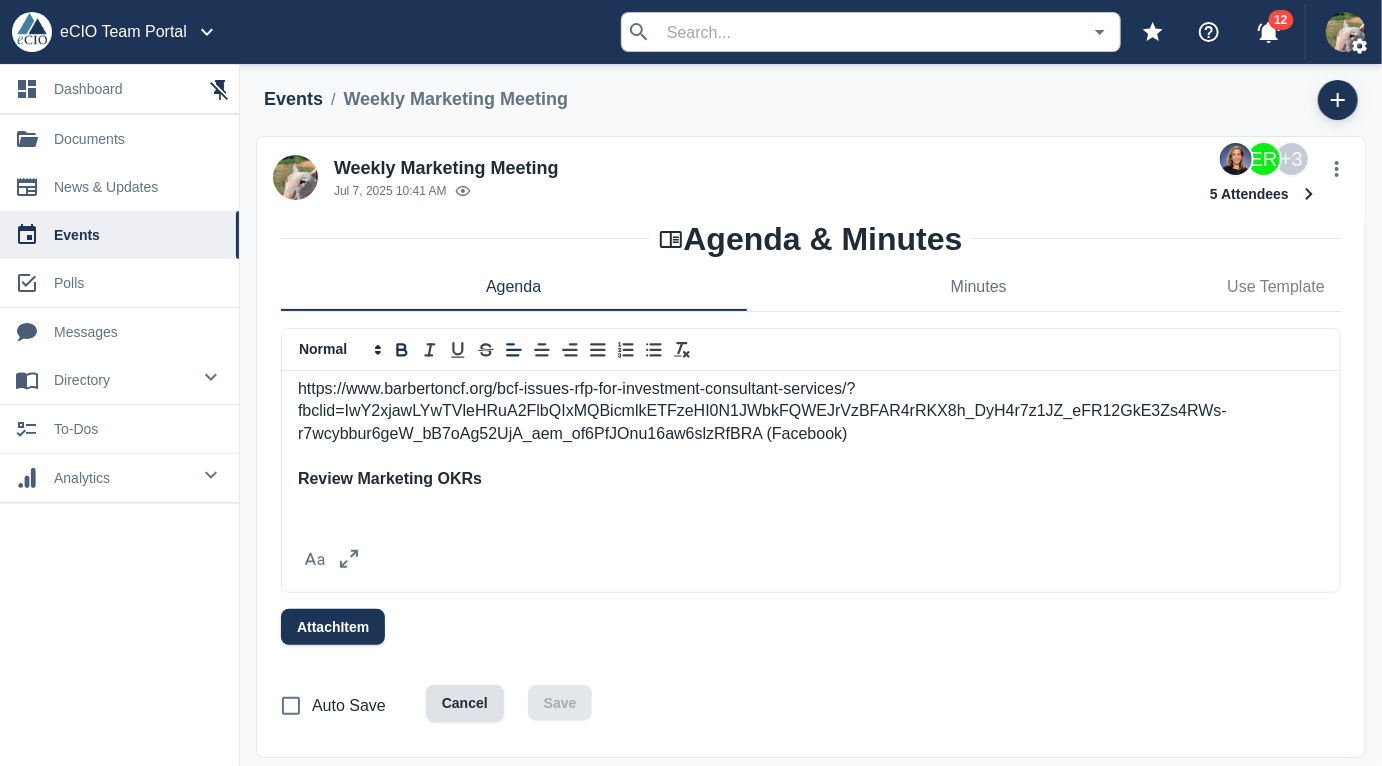 scroll, scrollTop: 174, scrollLeft: 0, axis: vertical 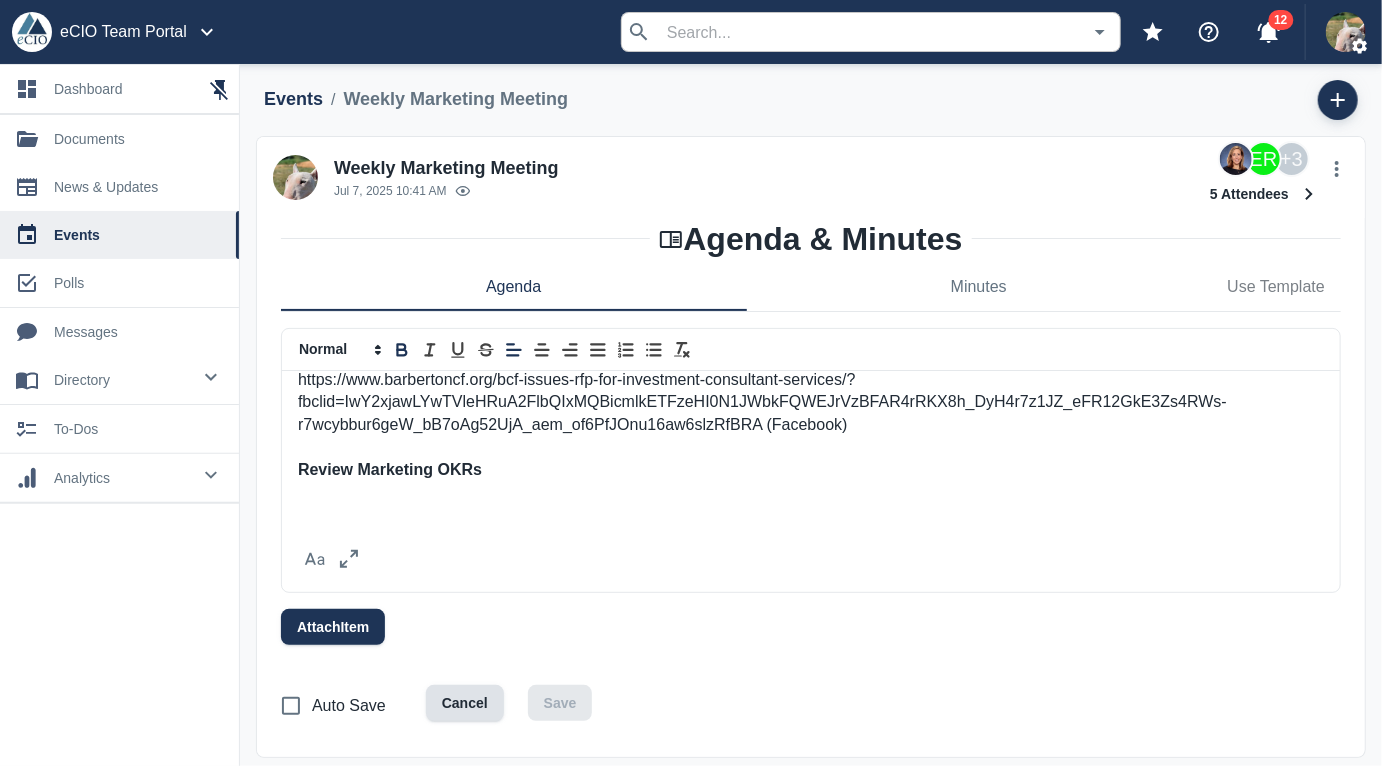 click at bounding box center (811, 493) 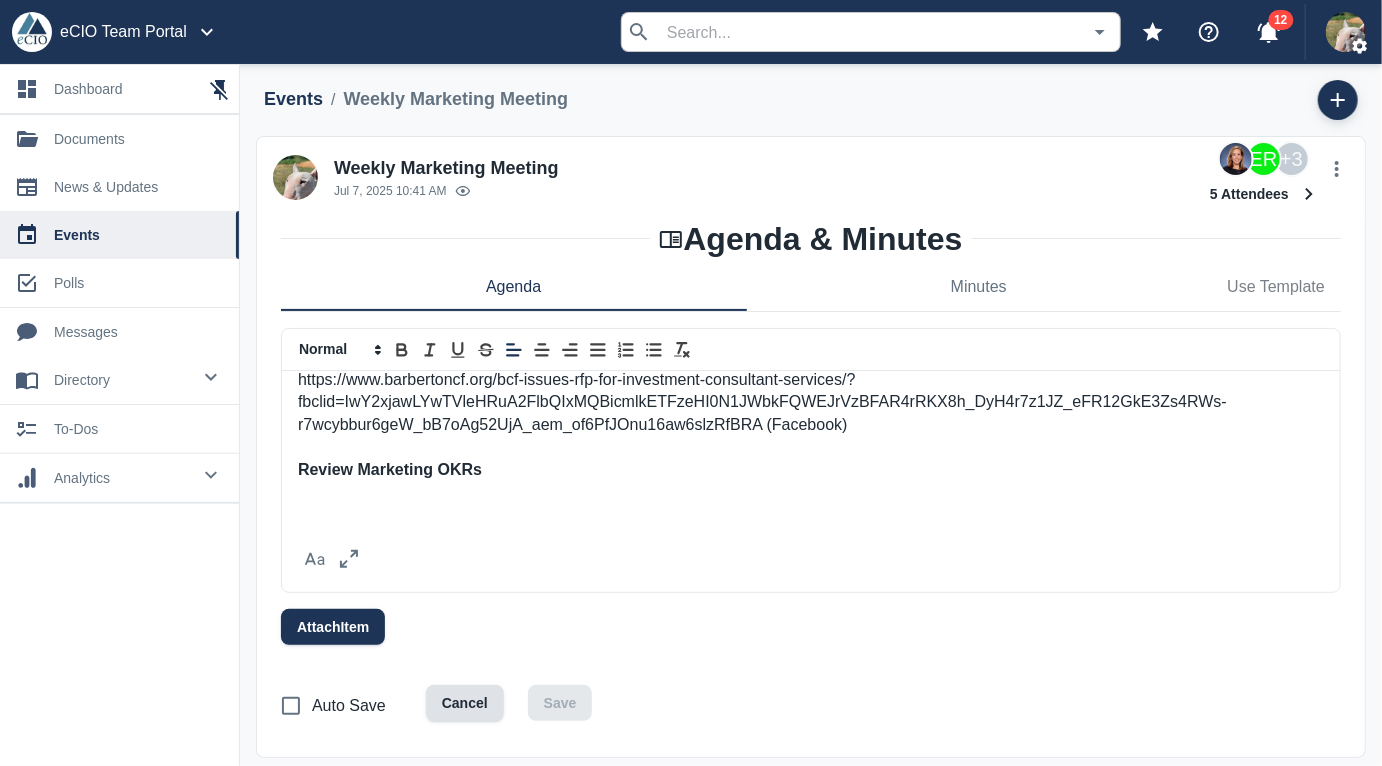 scroll, scrollTop: 293, scrollLeft: 0, axis: vertical 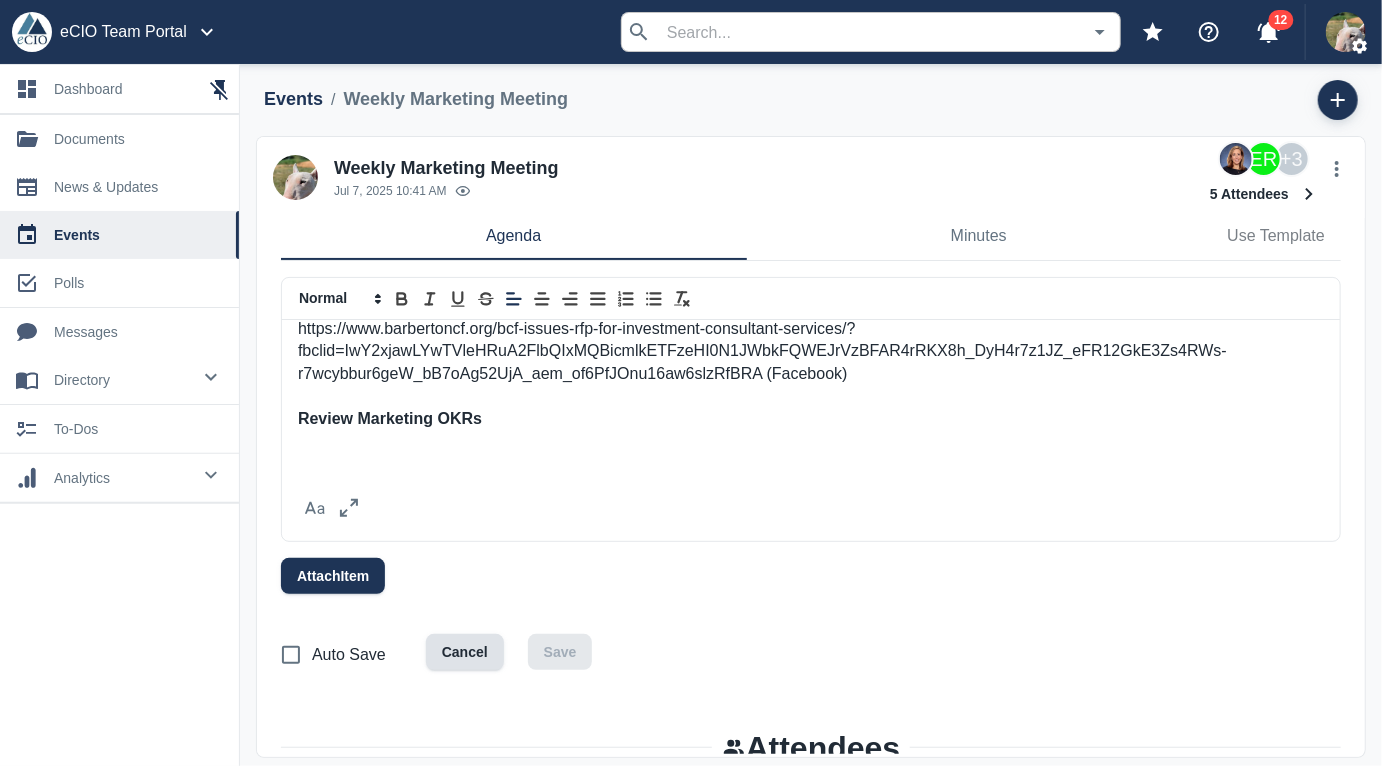 click at bounding box center [811, 442] 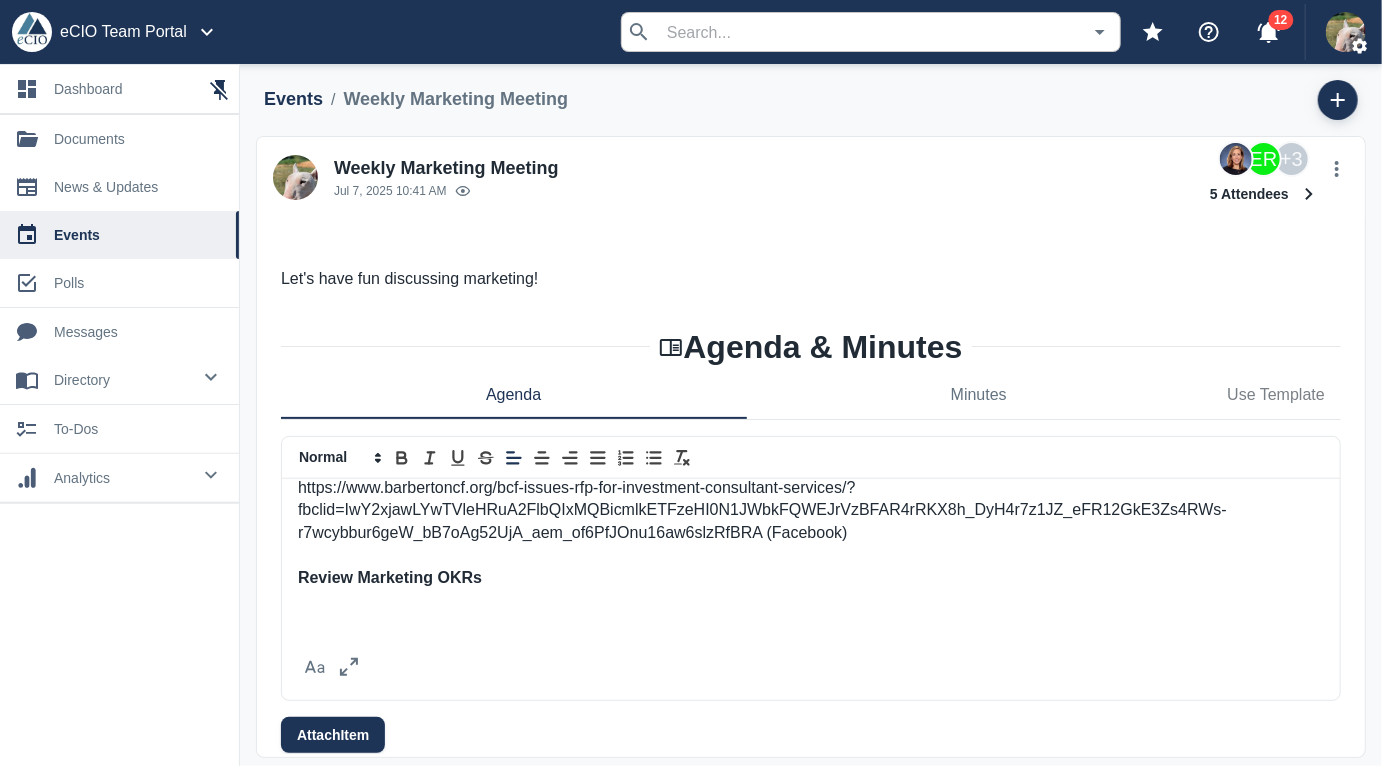 scroll, scrollTop: 83, scrollLeft: 0, axis: vertical 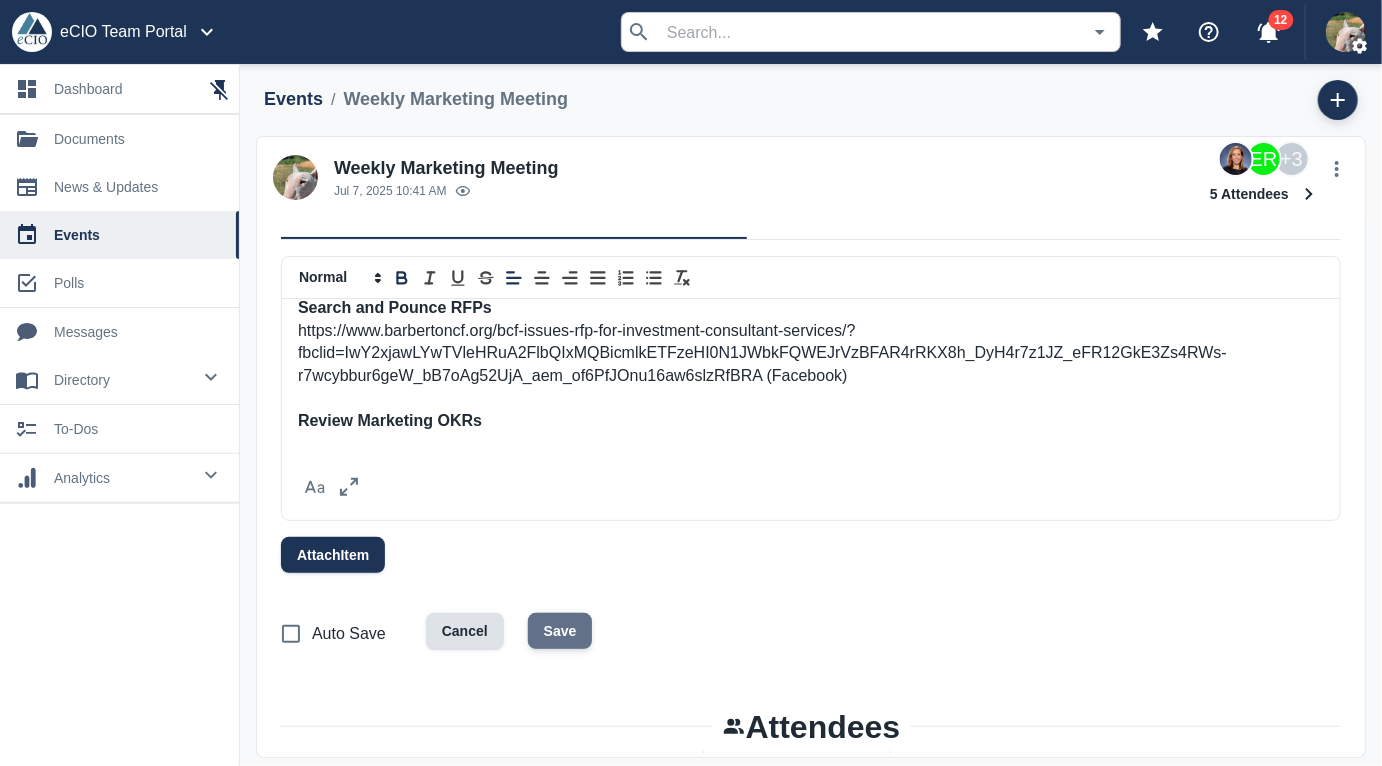 click on "Save" at bounding box center (560, 631) 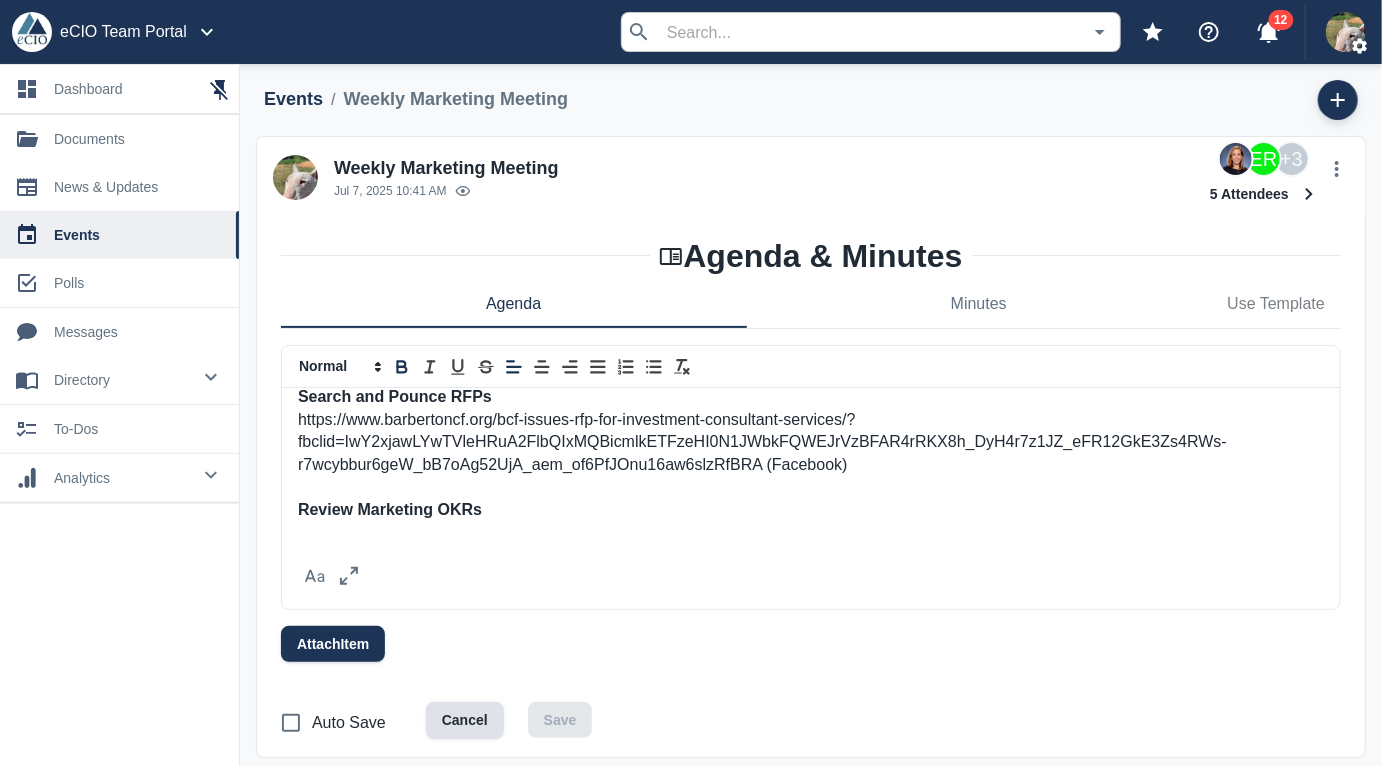 scroll, scrollTop: 183, scrollLeft: 0, axis: vertical 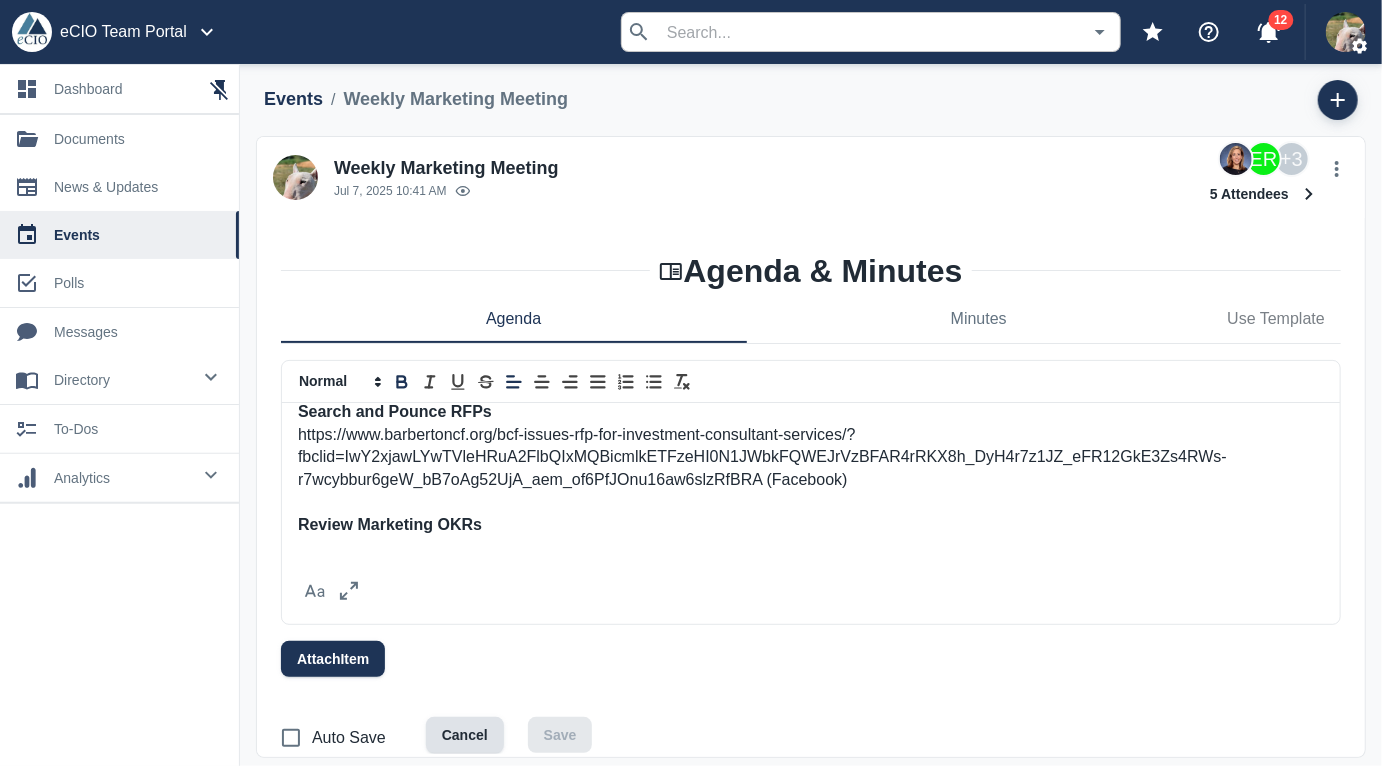 click on "Heading 1 Heading 2 Heading 3 Heading 4 Heading 5 Heading 6 Normal                                                                                                       New Resource https://docs.google.com/spreadsheets/d/1o3Ulwi_lL2Rpbiya-NUM5JLHWK1EvfBvYxHZmsQfPvw/edit?gid=0#gid=0 Resource Videos 1Q vs 2Q: https://docs.google.com/spreadsheets/d/1eapkVFpfQhRIY_gQjGCFgmHLMJgL9Nva_CDUbfOb50U/edit?gid=0#gid=0 Search and Pounce RFPs https://www.barbertoncf.org/bcf-issues-rfp-for-investment-consultant-services/?fbclid=IwY2xjawLYwTVleHRuA2FlbQIxMQBicmlkETFzeHI0N1JWbkFQWEJrVzBFAR4rRKX8h_DyH4r7z1JZ_eFR12GkE3Zs4RWs-r7wcybbur6geW_bB7oAg52UjA_aem_of6PfJOnu16aw6slzRfBRA (Facebook) Review Marketing OKRs" at bounding box center [811, 492] 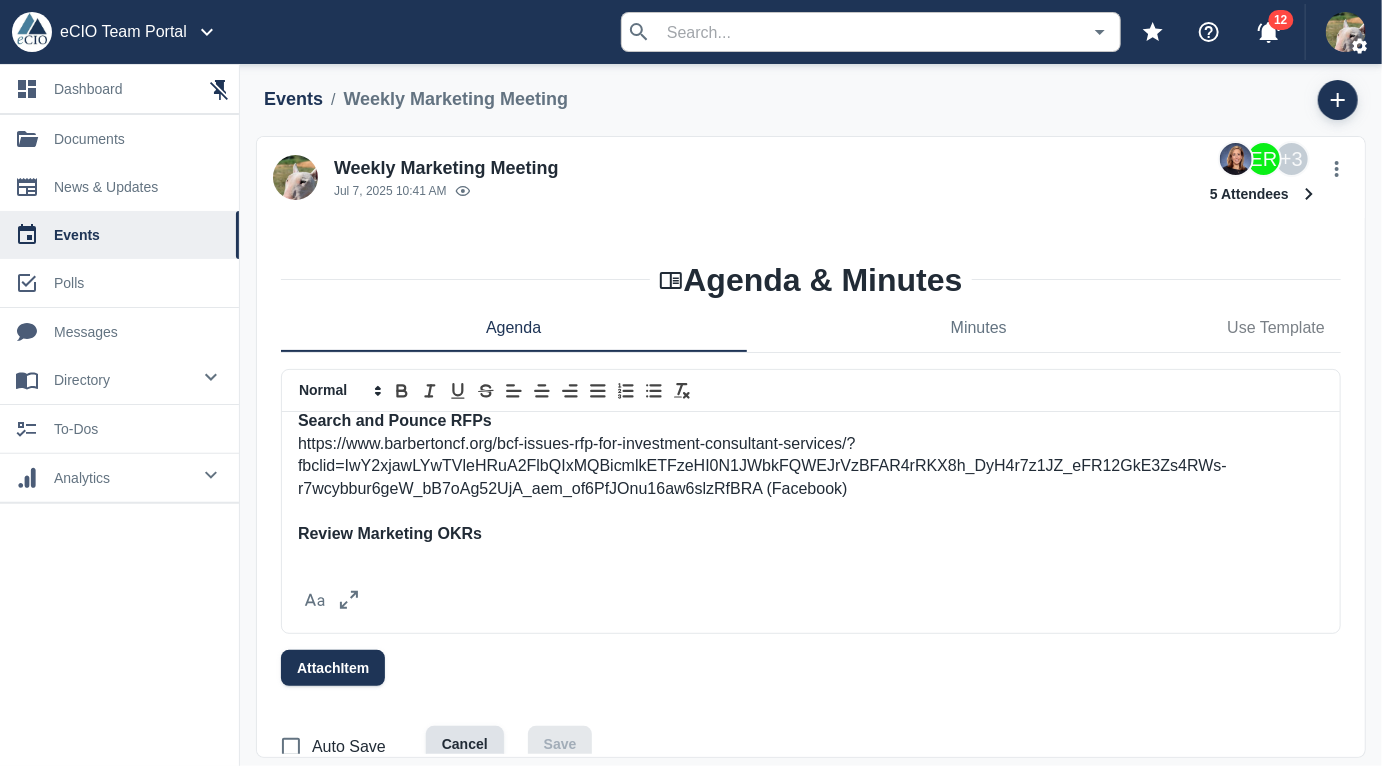 scroll, scrollTop: 205, scrollLeft: 0, axis: vertical 